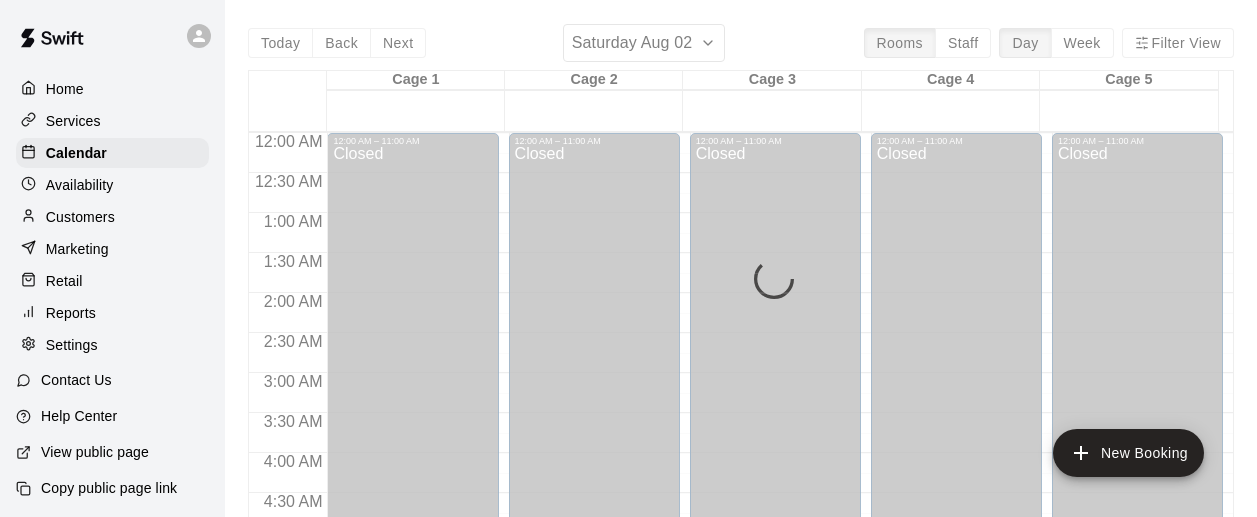 scroll, scrollTop: 0, scrollLeft: 0, axis: both 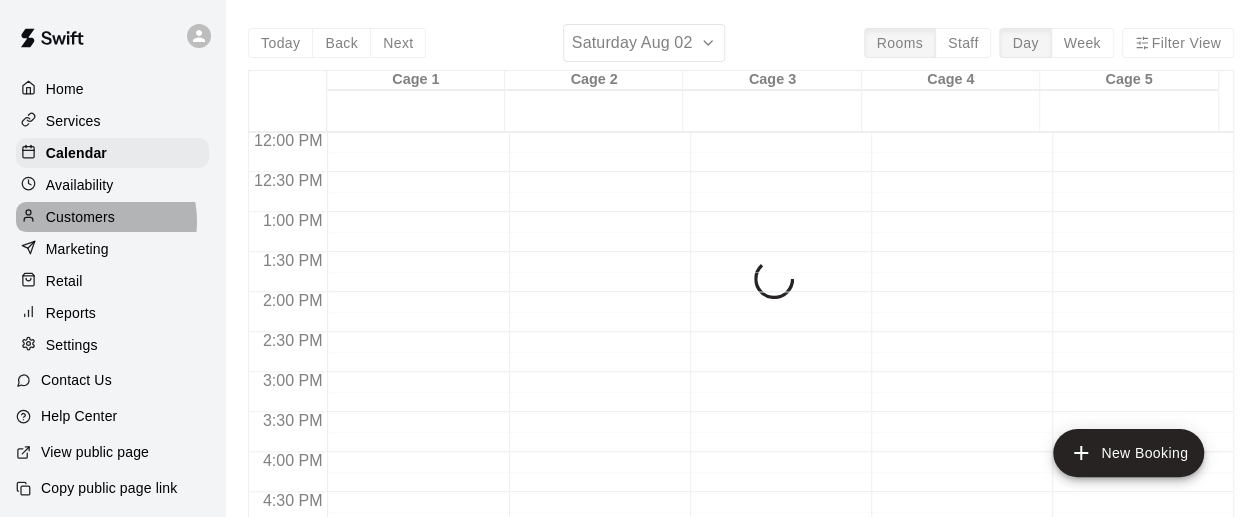 click on "Customers" at bounding box center (80, 217) 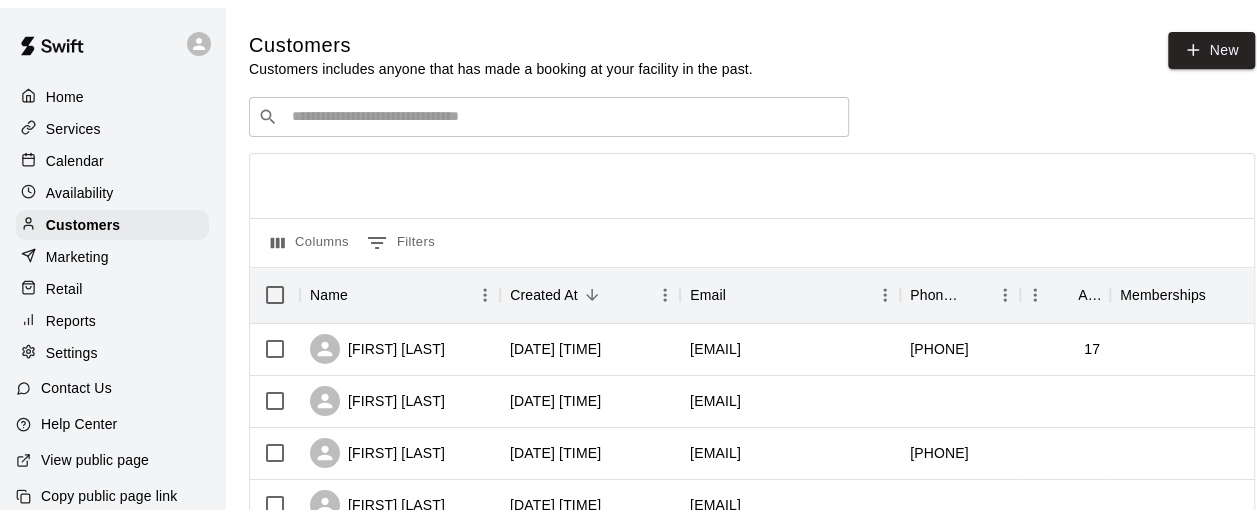 scroll, scrollTop: 28, scrollLeft: 0, axis: vertical 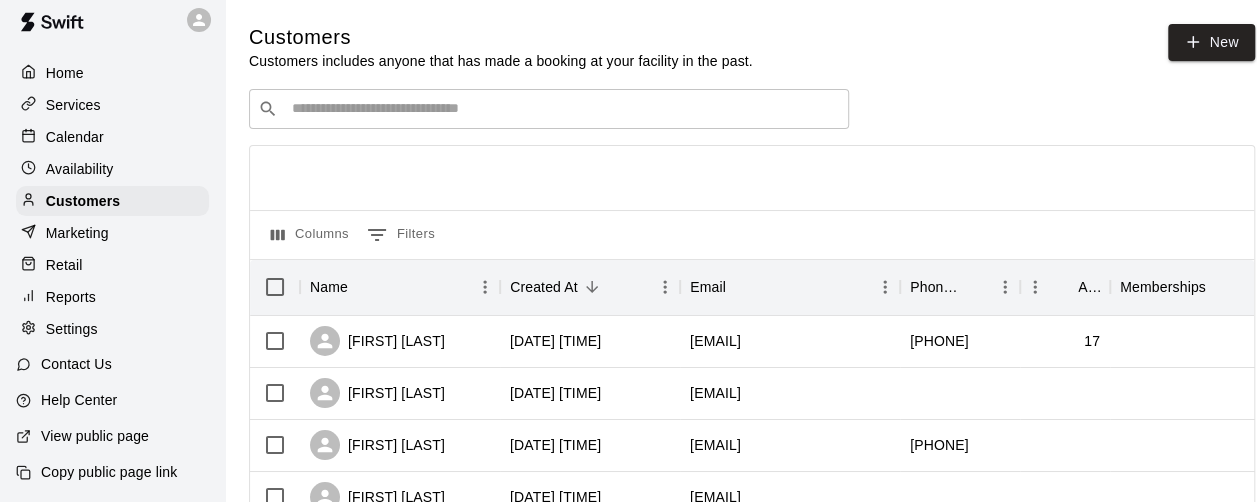 click on "Marketing" at bounding box center (112, 233) 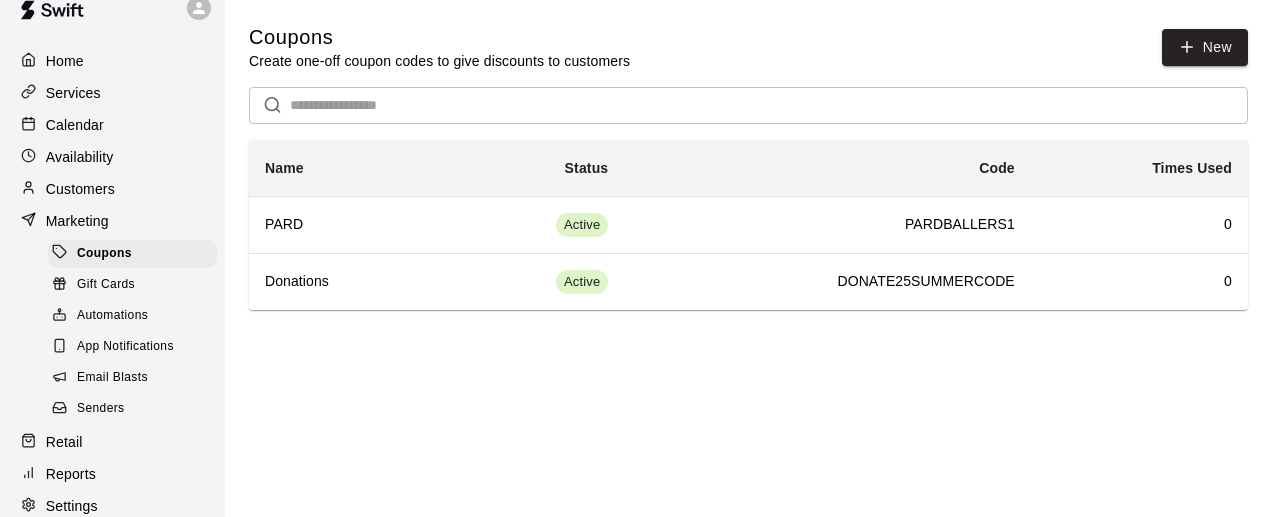 click on "Email Blasts" at bounding box center [112, 378] 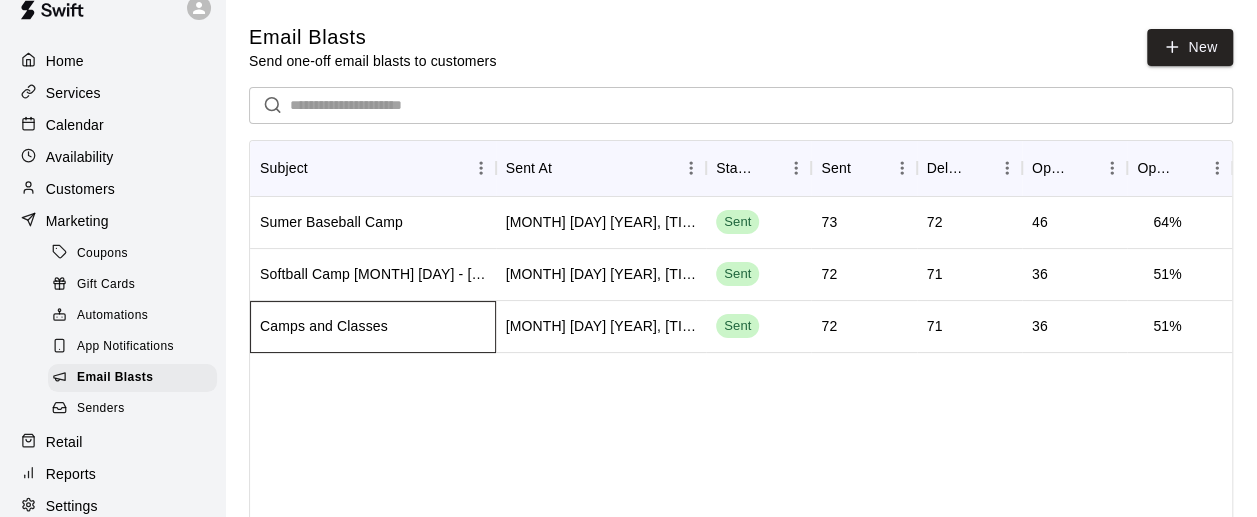 click on "Camps and Classes" at bounding box center (324, 326) 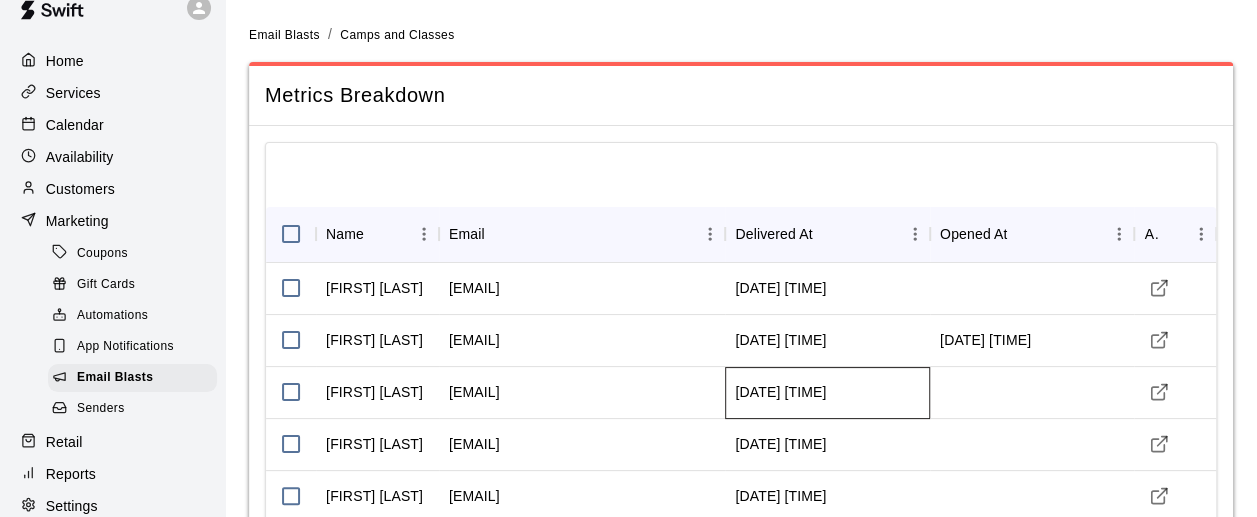 click on "[DATE] [TIME]" at bounding box center [827, 393] 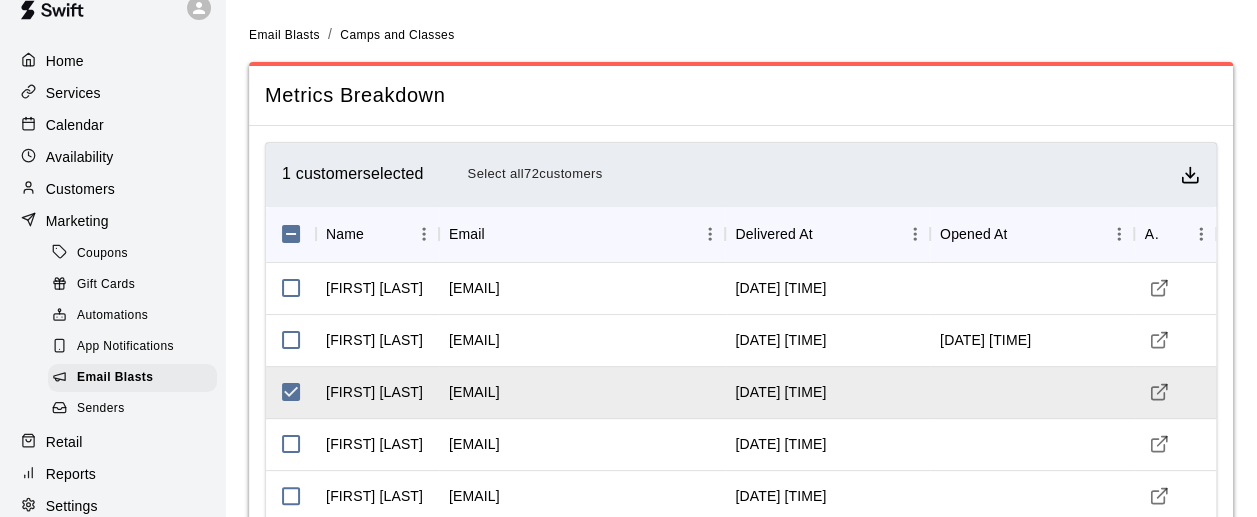 click on "Metrics Breakdown" at bounding box center (741, 95) 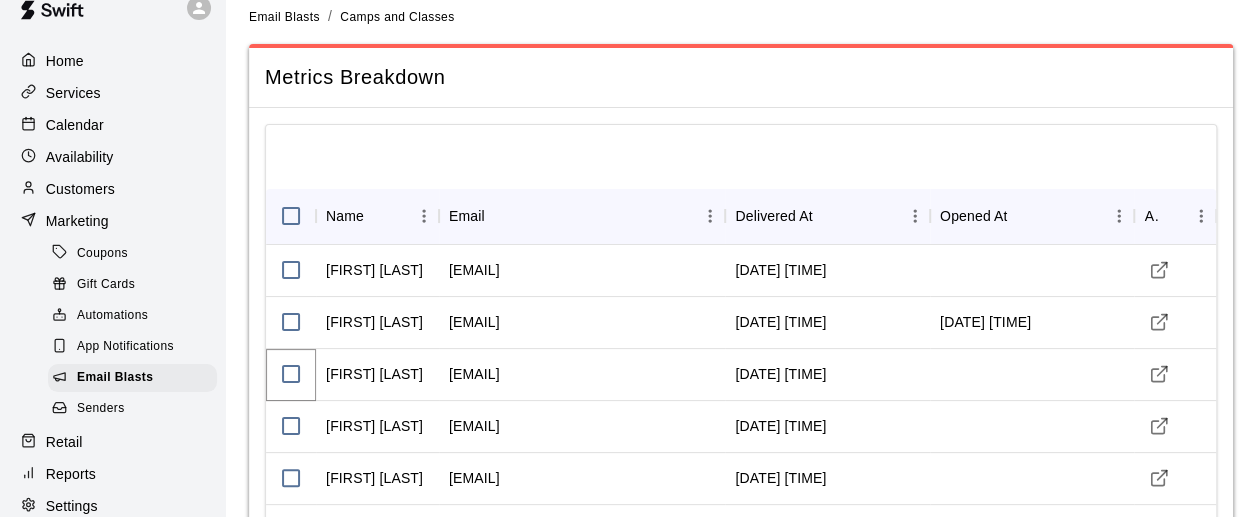 scroll, scrollTop: 0, scrollLeft: 0, axis: both 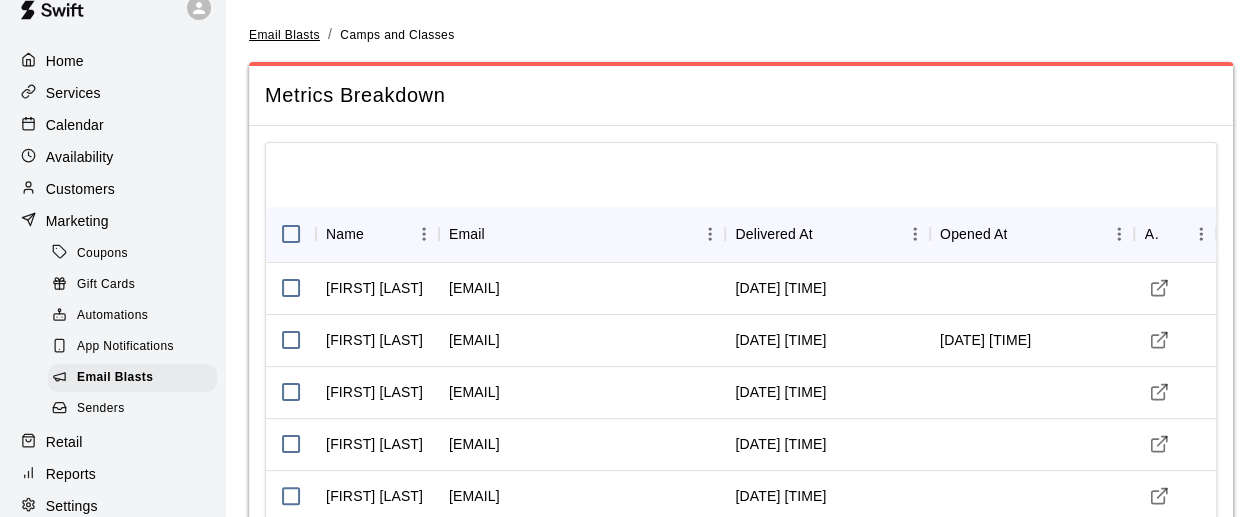 click on "Email Blasts" at bounding box center (284, 35) 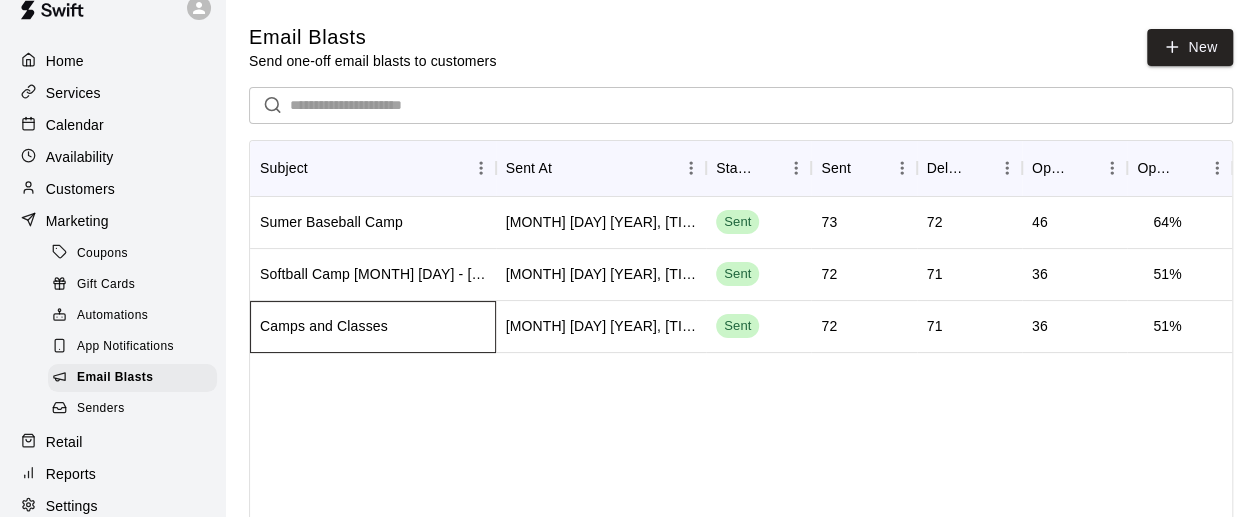 click on "Camps and Classes" at bounding box center (324, 326) 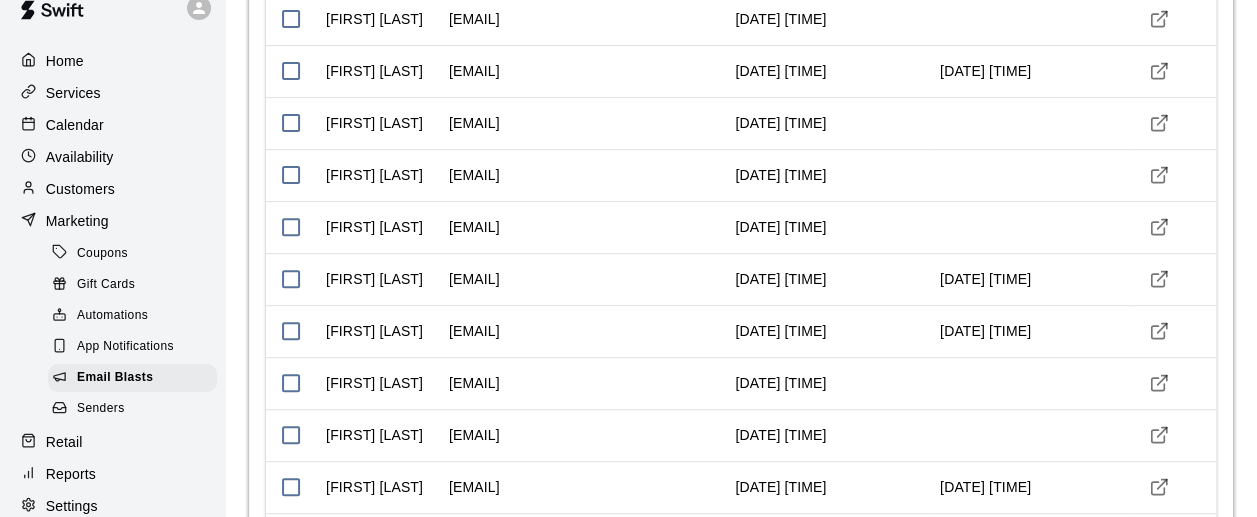 scroll, scrollTop: 0, scrollLeft: 0, axis: both 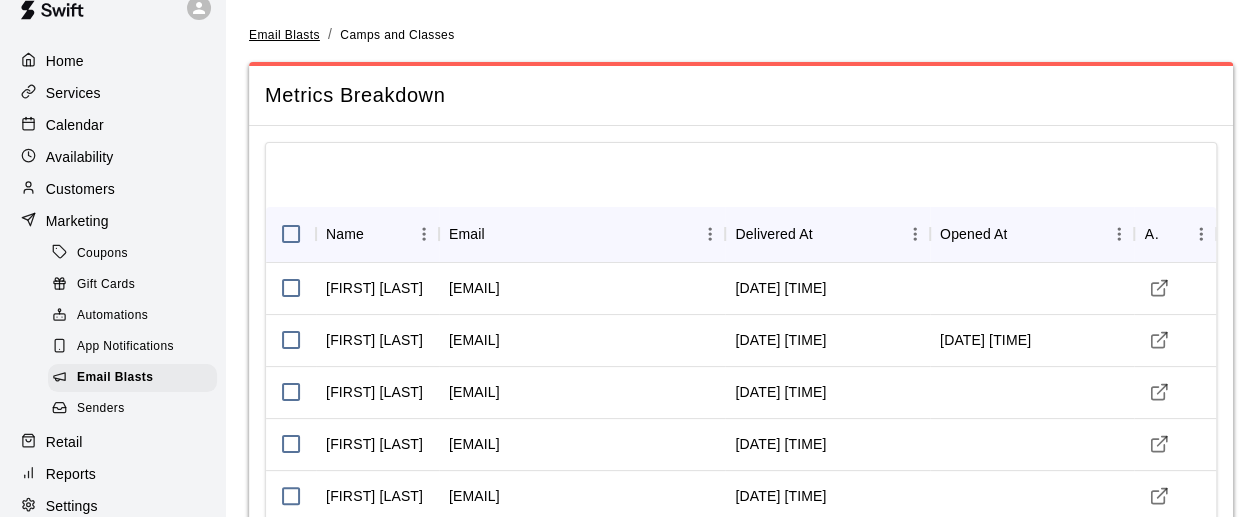 click on "Email Blasts" at bounding box center [284, 35] 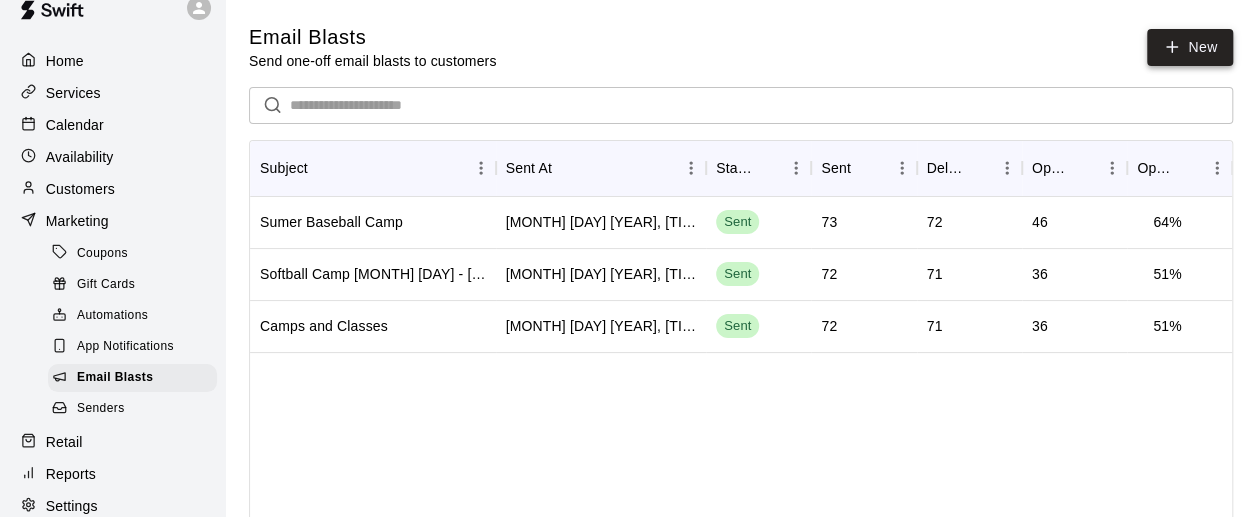 click 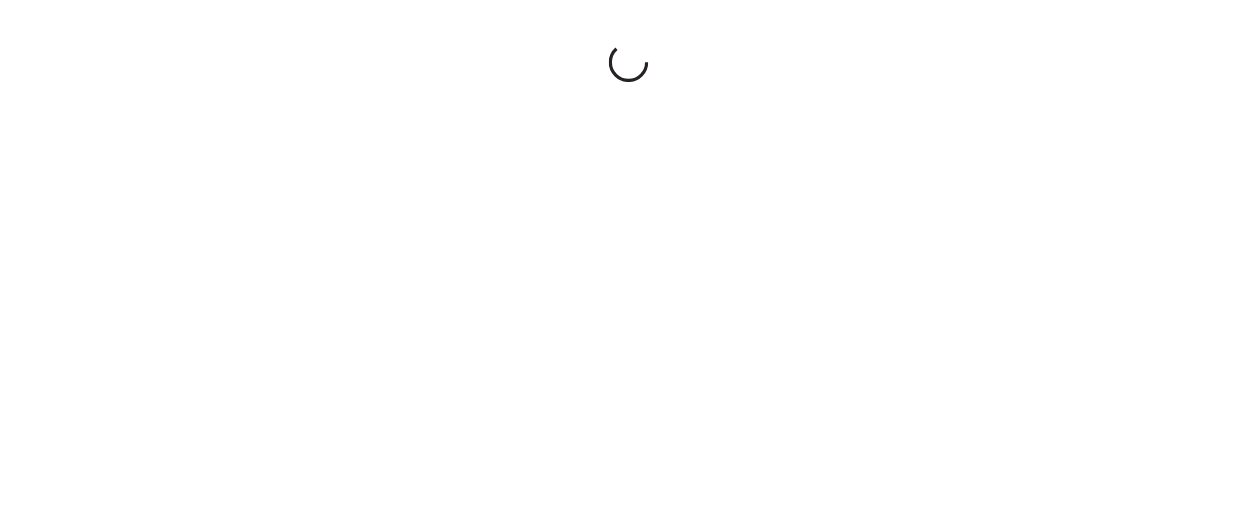 scroll, scrollTop: 0, scrollLeft: 0, axis: both 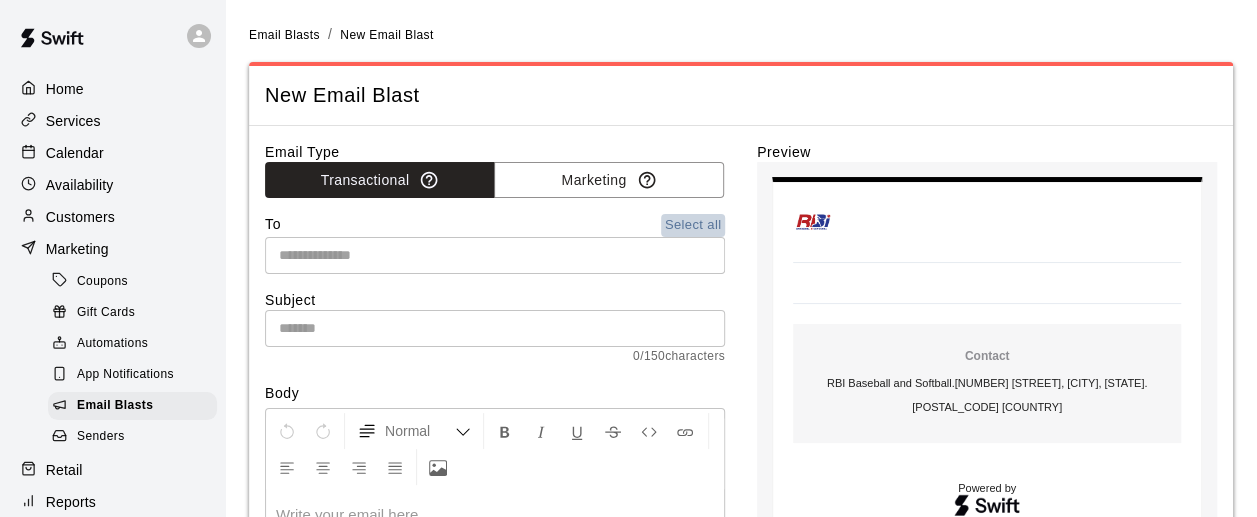 click on "Select all" at bounding box center (693, 225) 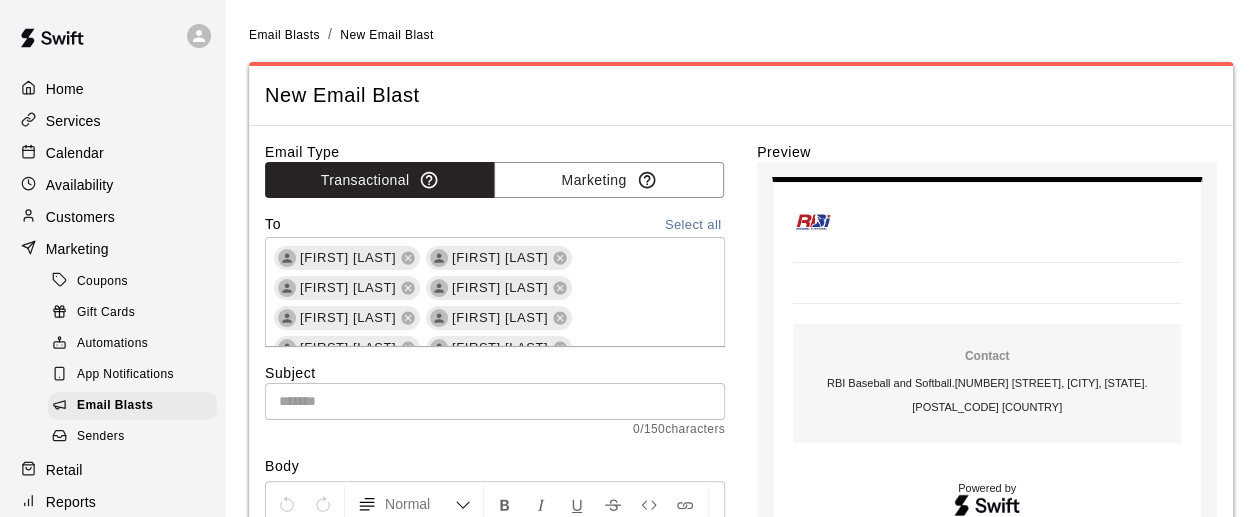 click at bounding box center [495, 401] 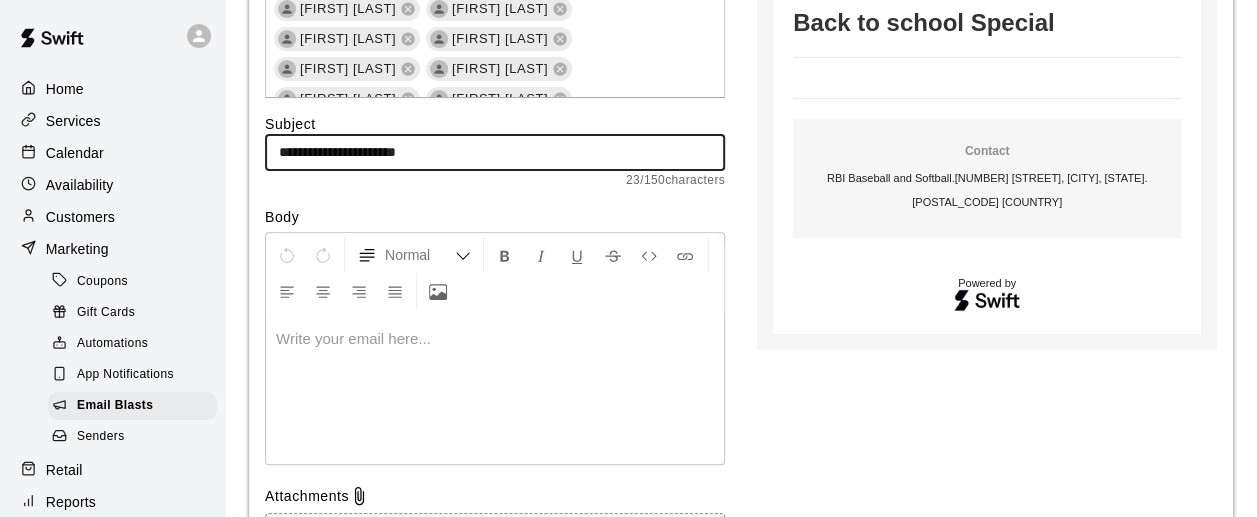 scroll, scrollTop: 255, scrollLeft: 0, axis: vertical 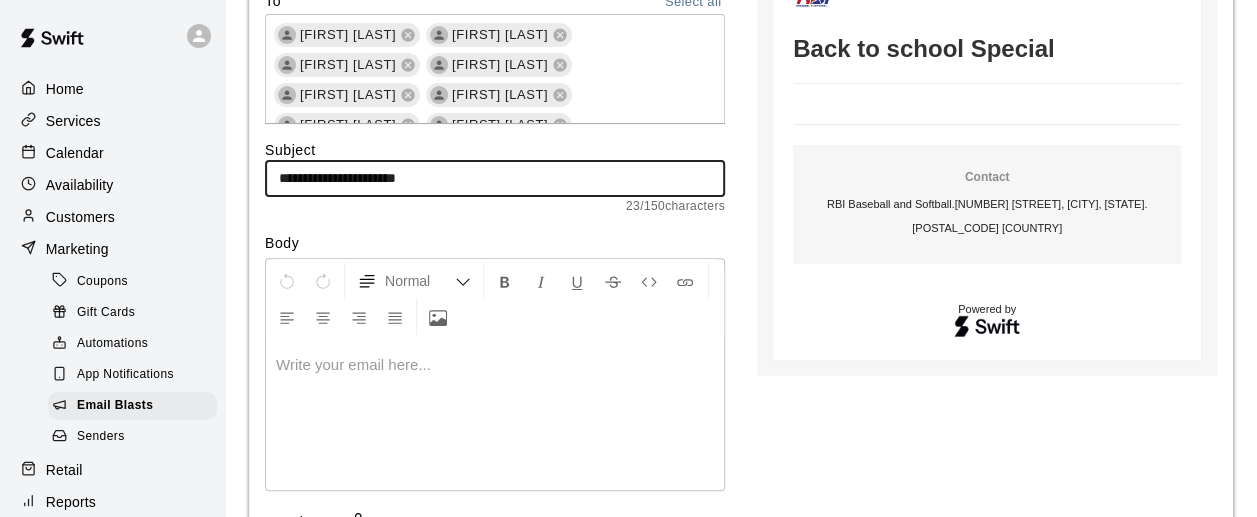type on "**********" 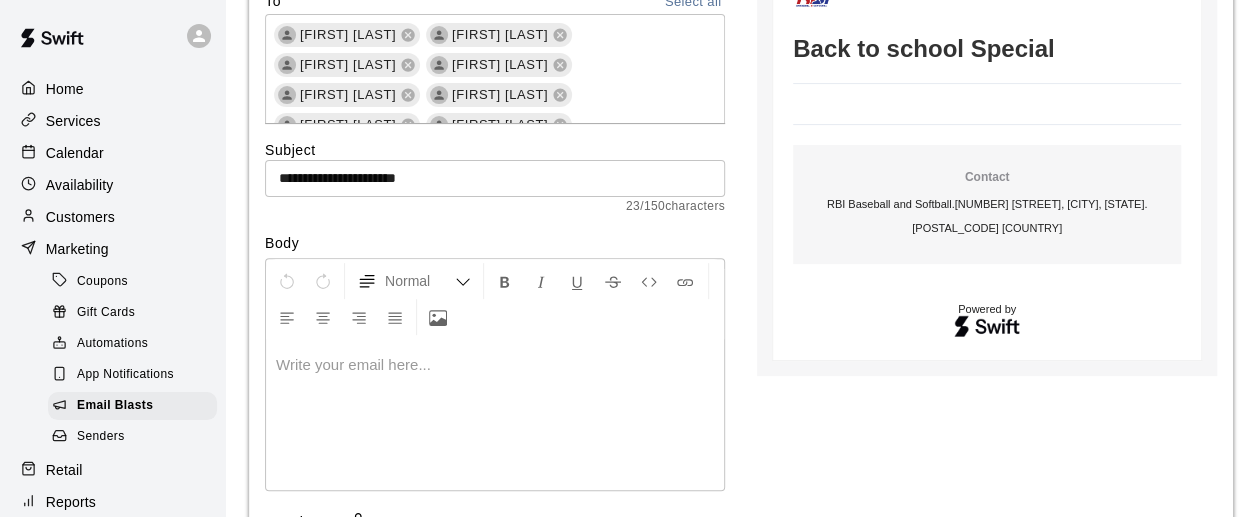 click at bounding box center (495, 365) 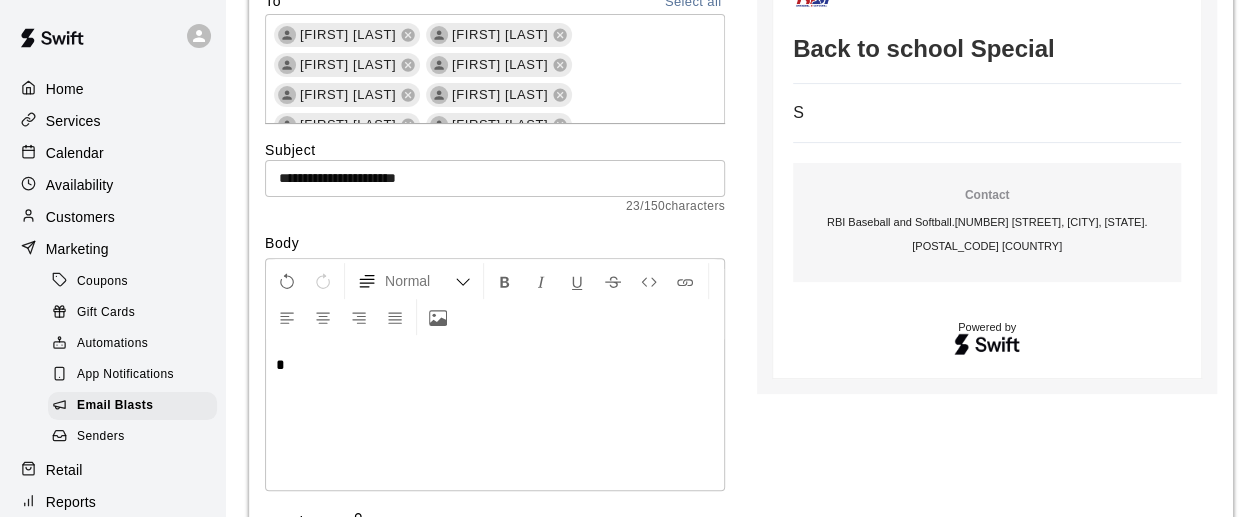 type 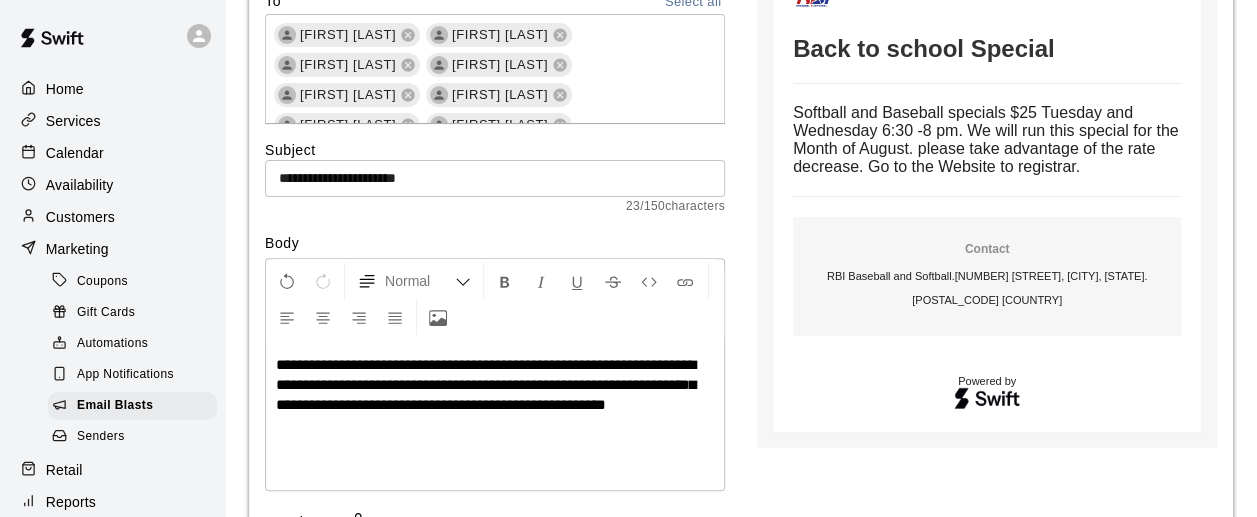 click on "**********" at bounding box center (495, 178) 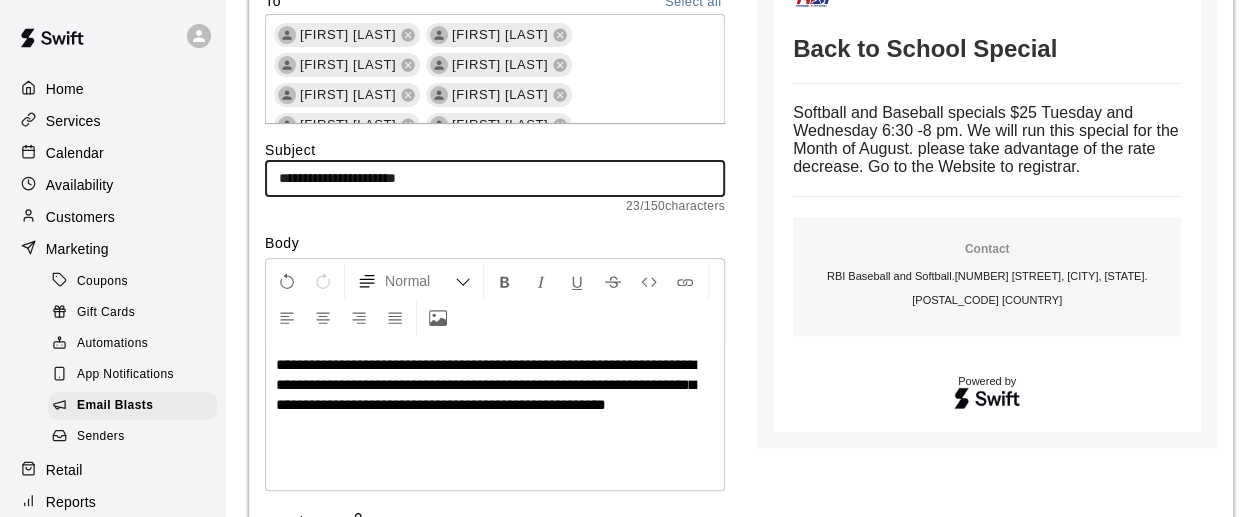 type on "**********" 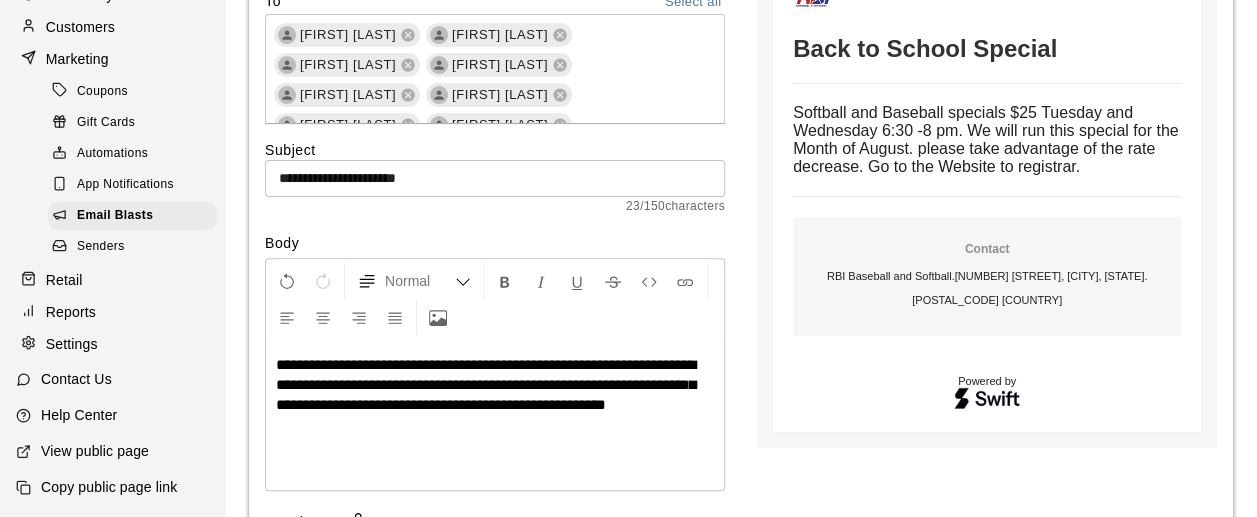 scroll, scrollTop: 210, scrollLeft: 0, axis: vertical 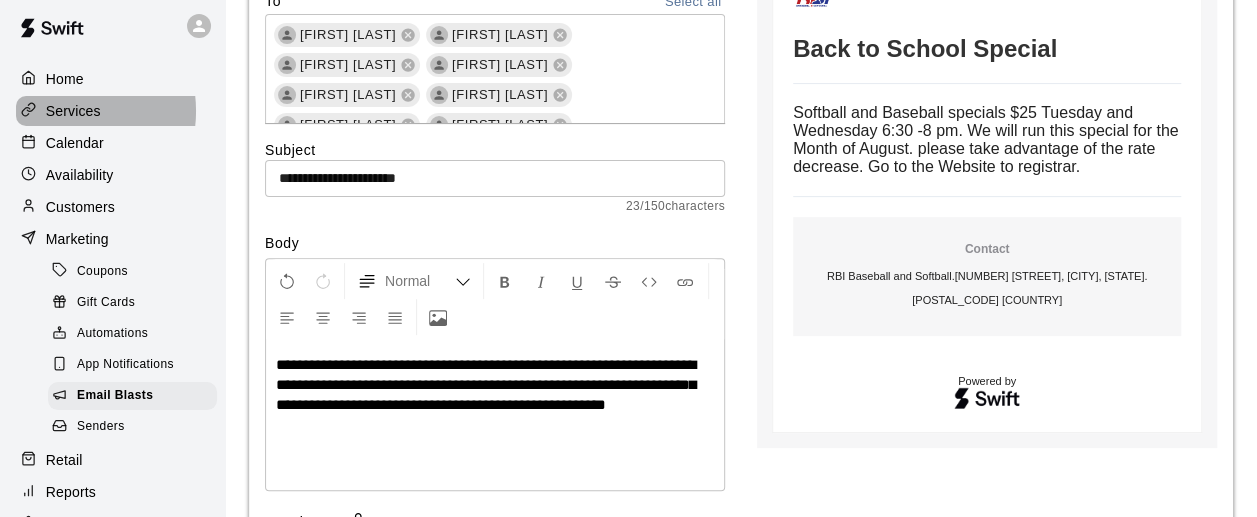 click on "Services" at bounding box center [73, 111] 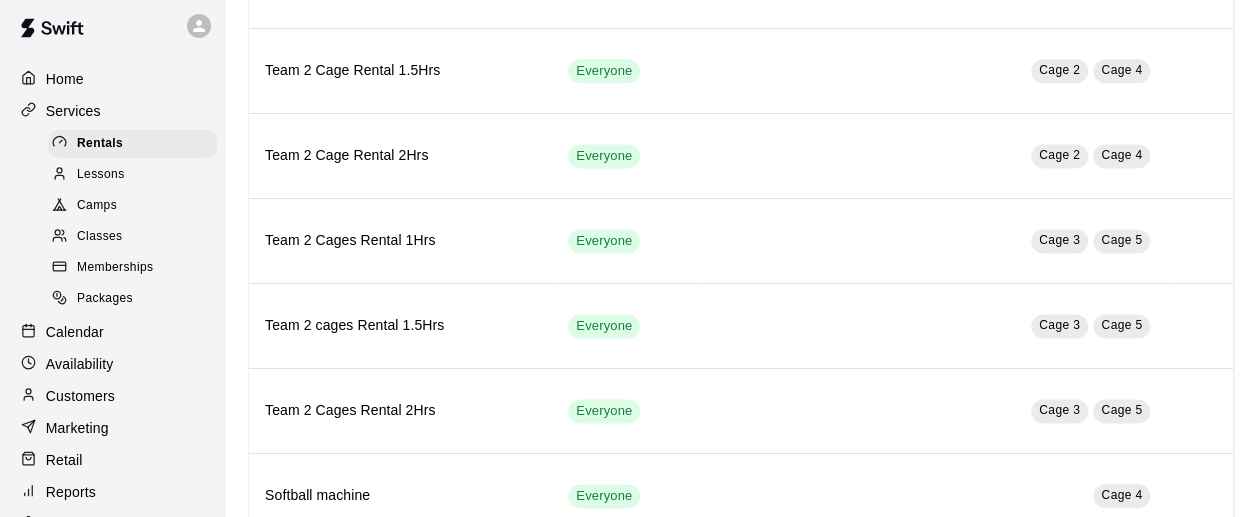 scroll, scrollTop: 1293, scrollLeft: 0, axis: vertical 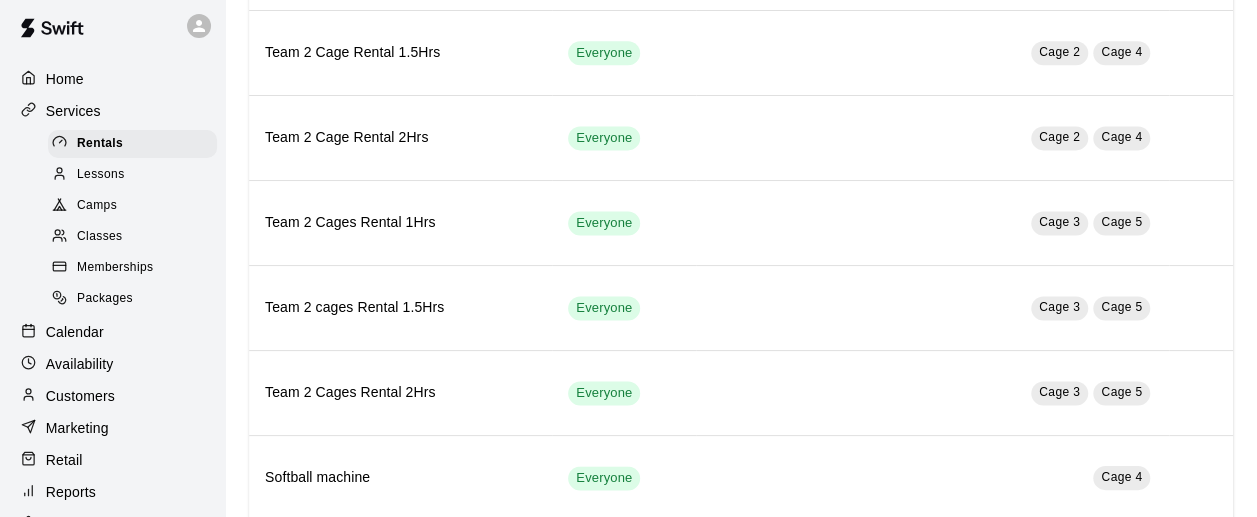 click on "Classes" at bounding box center (132, 237) 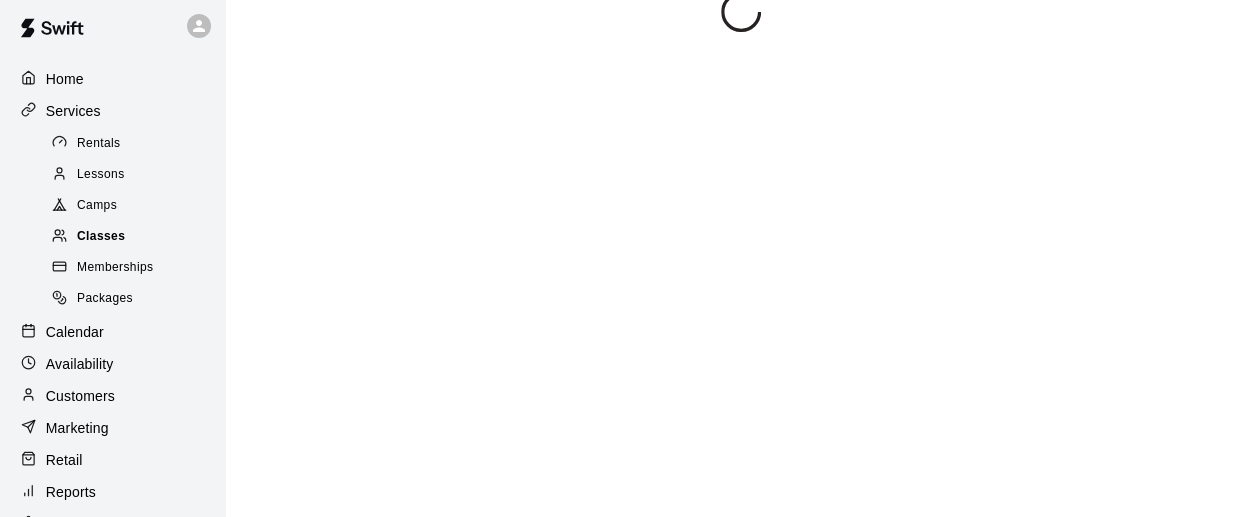 scroll, scrollTop: 0, scrollLeft: 0, axis: both 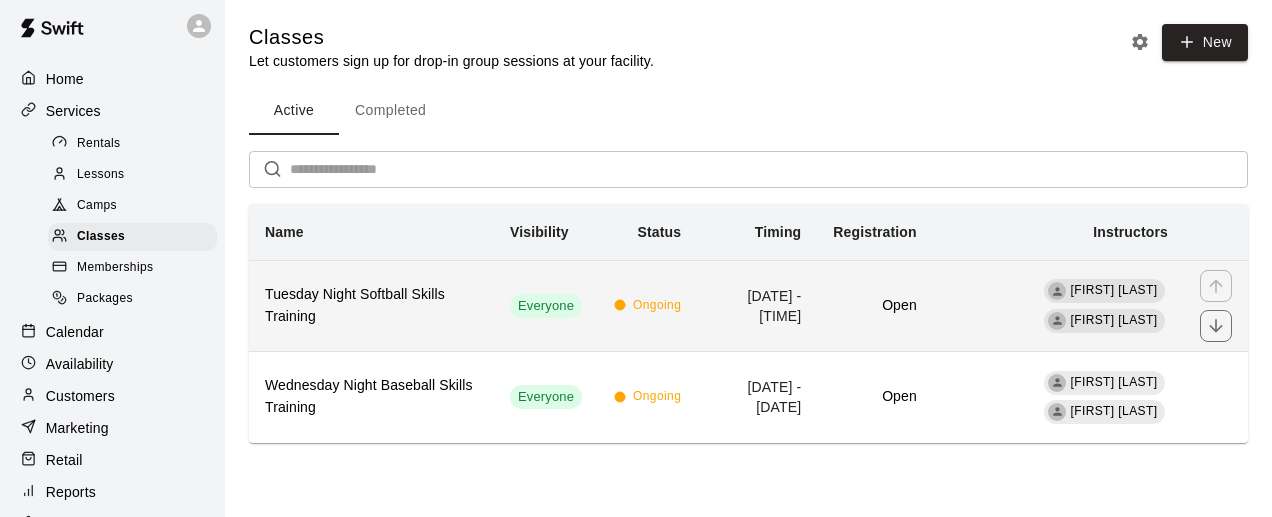 click on "Tuesday Night Softball Skills Training" at bounding box center (371, 306) 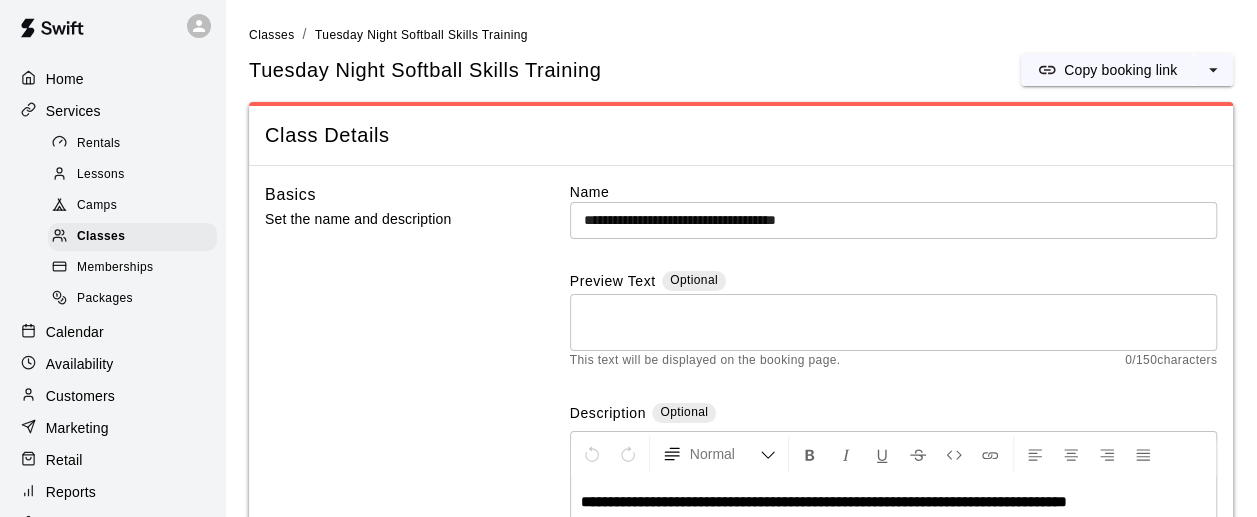 scroll, scrollTop: 362, scrollLeft: 0, axis: vertical 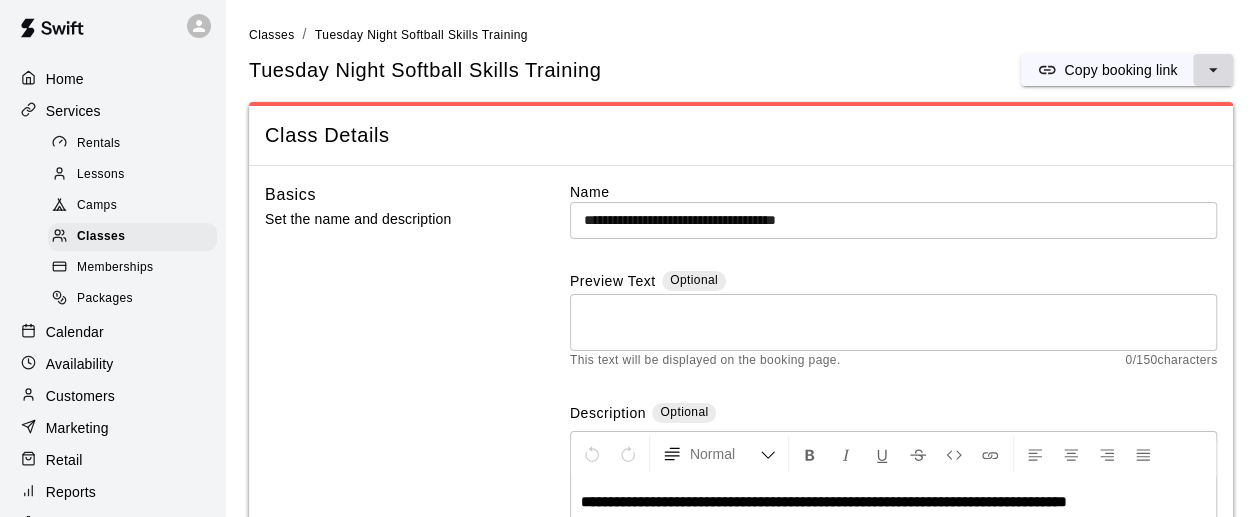 click 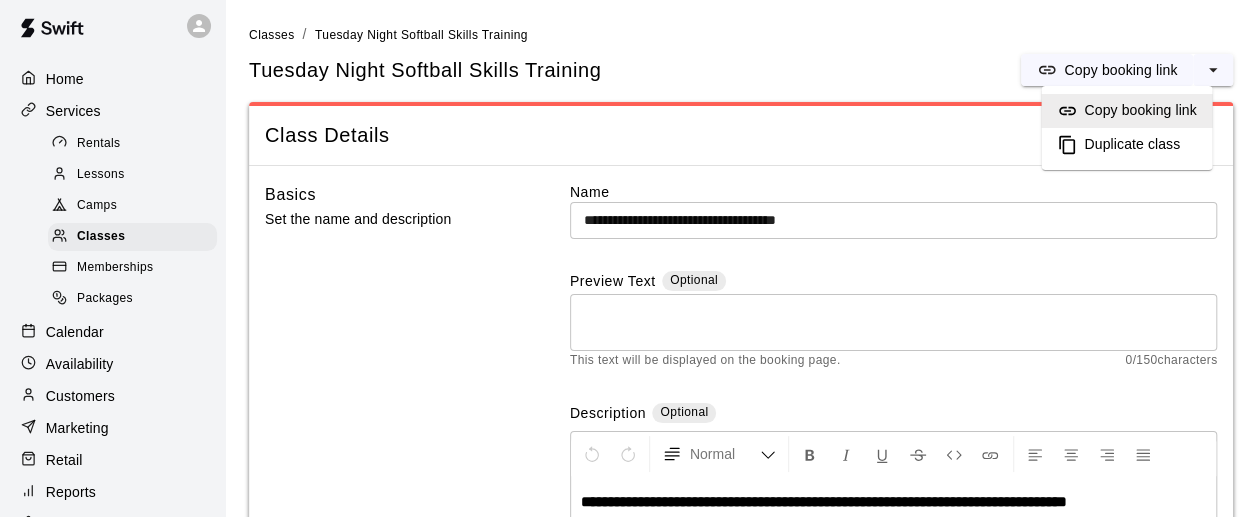 click on "Copy booking link" at bounding box center (1140, 111) 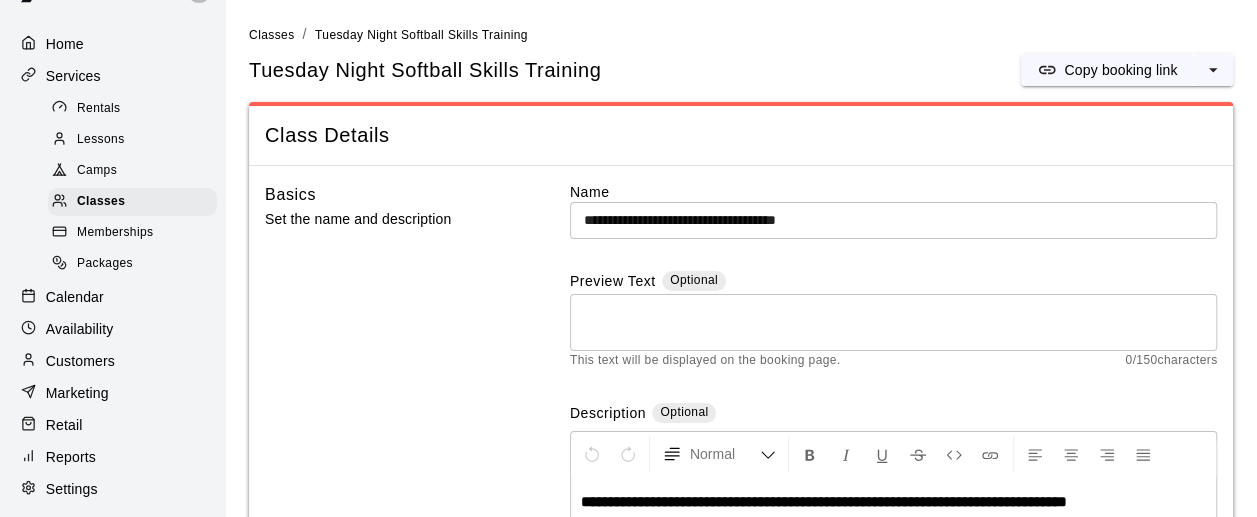 scroll, scrollTop: 86, scrollLeft: 0, axis: vertical 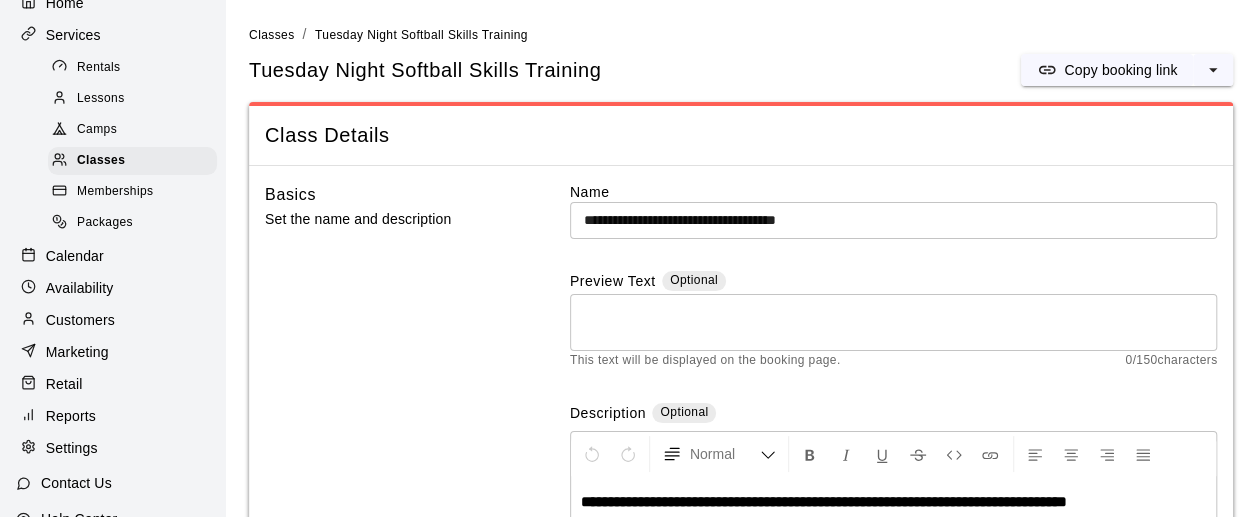 click on "Marketing" at bounding box center [77, 352] 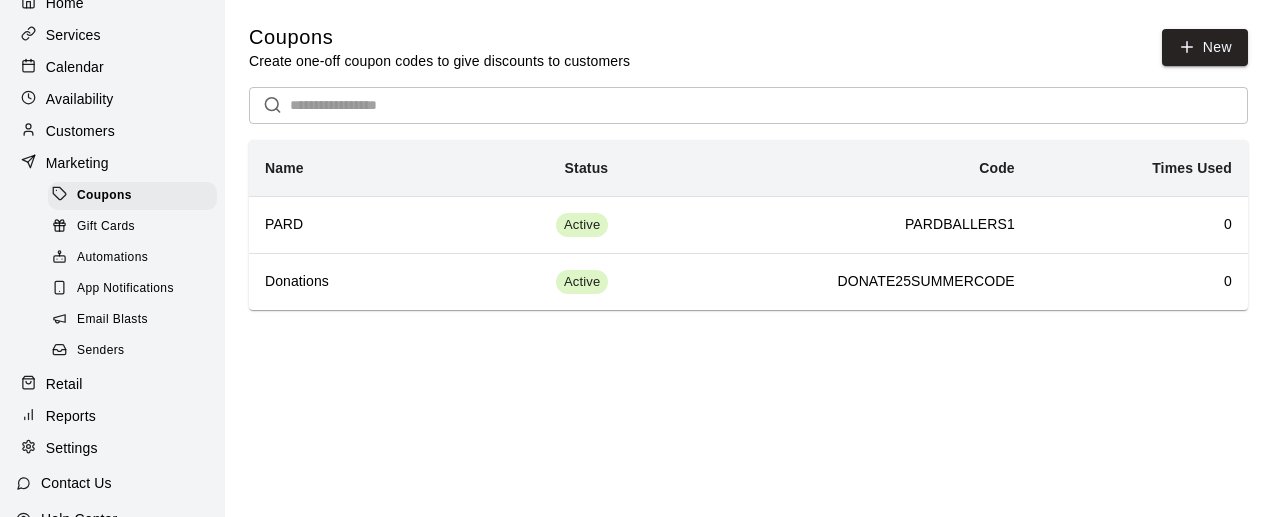 click on "Email Blasts" at bounding box center (112, 320) 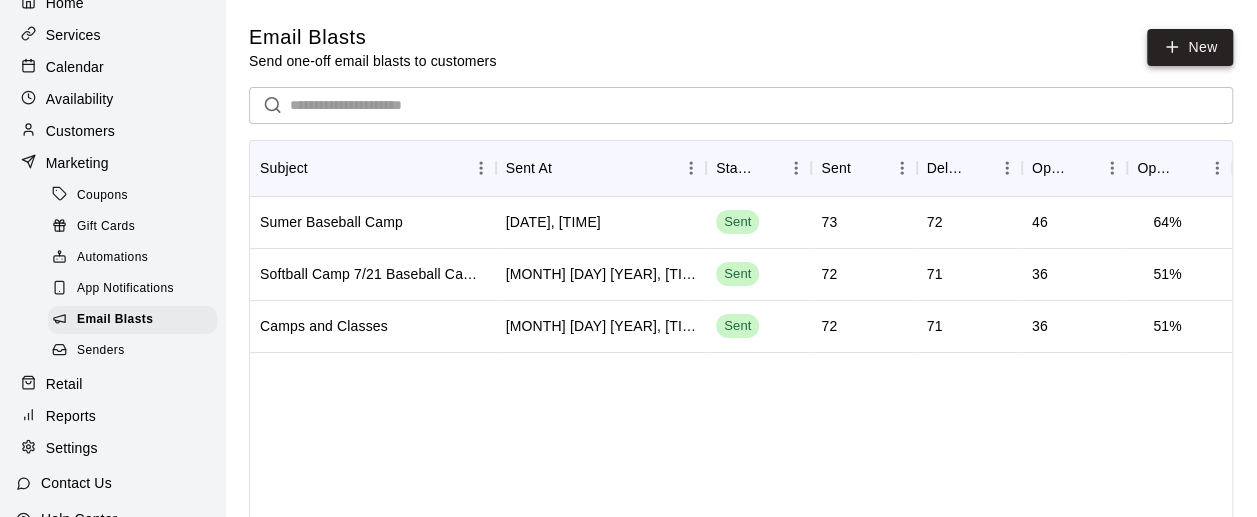 click on "New" at bounding box center [1190, 47] 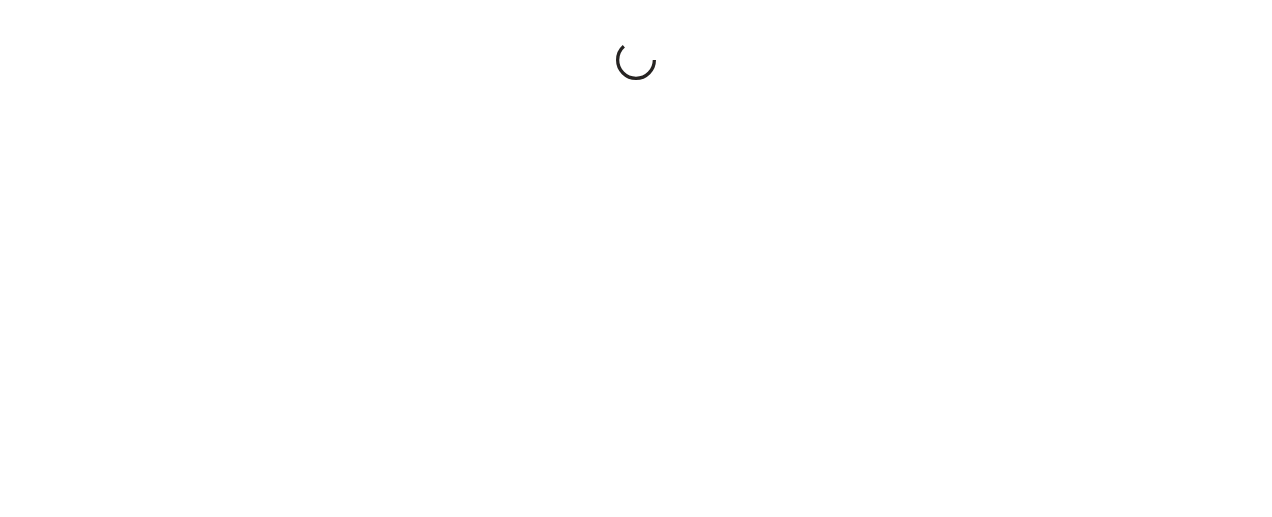 scroll, scrollTop: 0, scrollLeft: 0, axis: both 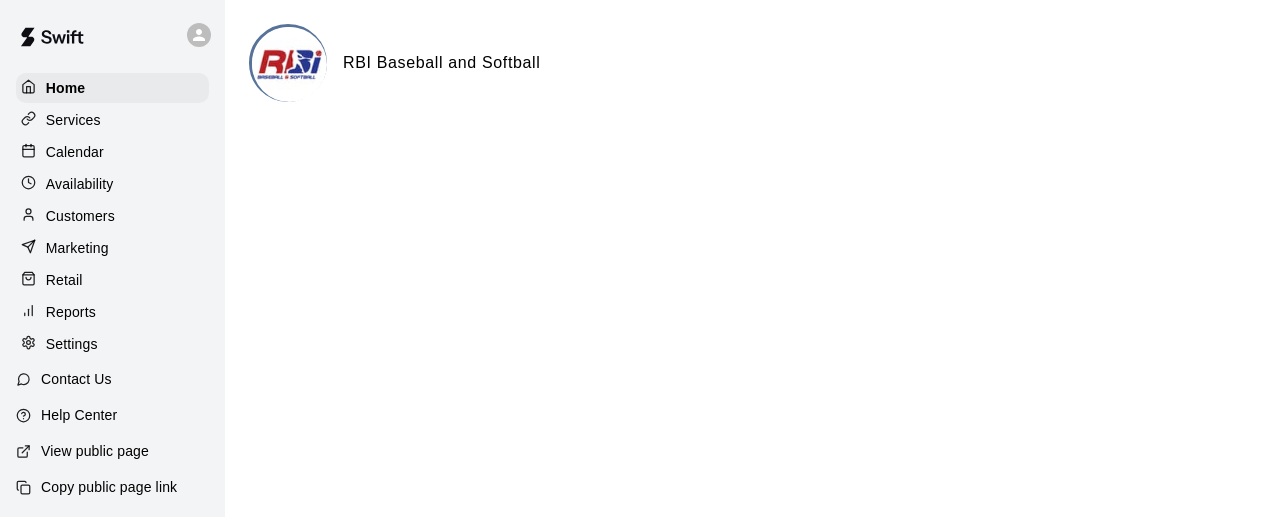 click on "Services" at bounding box center [73, 120] 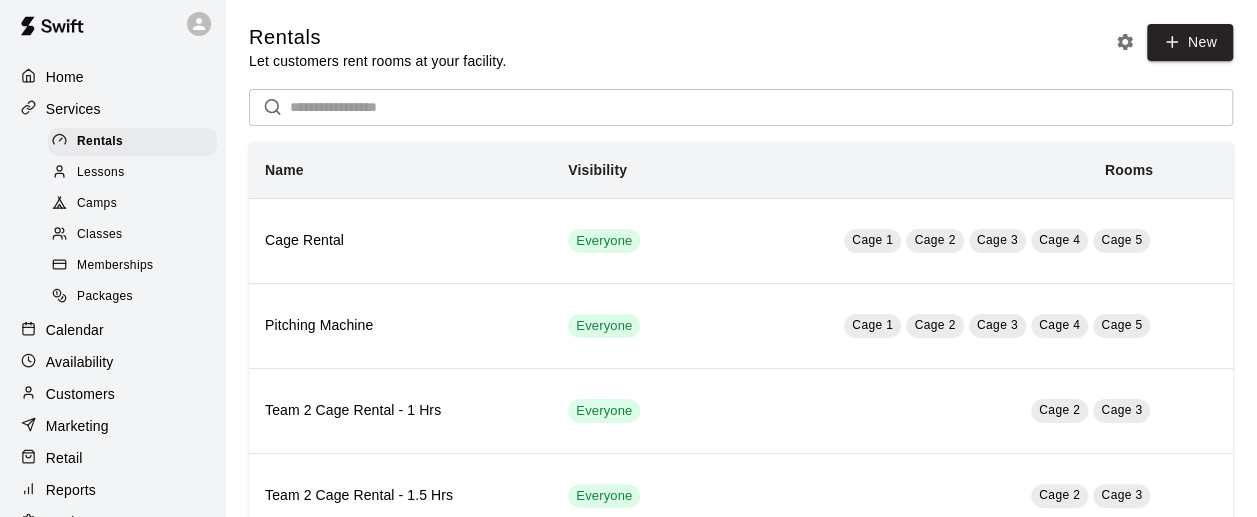 click on "Classes" at bounding box center (99, 235) 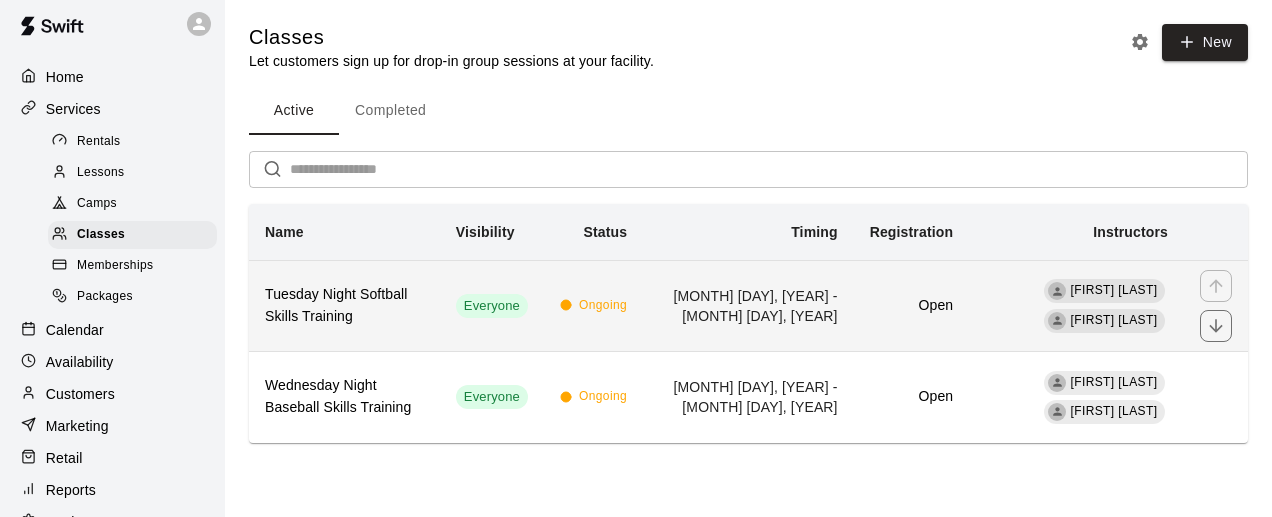 click on "Tuesday Night Softball Skills Training" at bounding box center [344, 306] 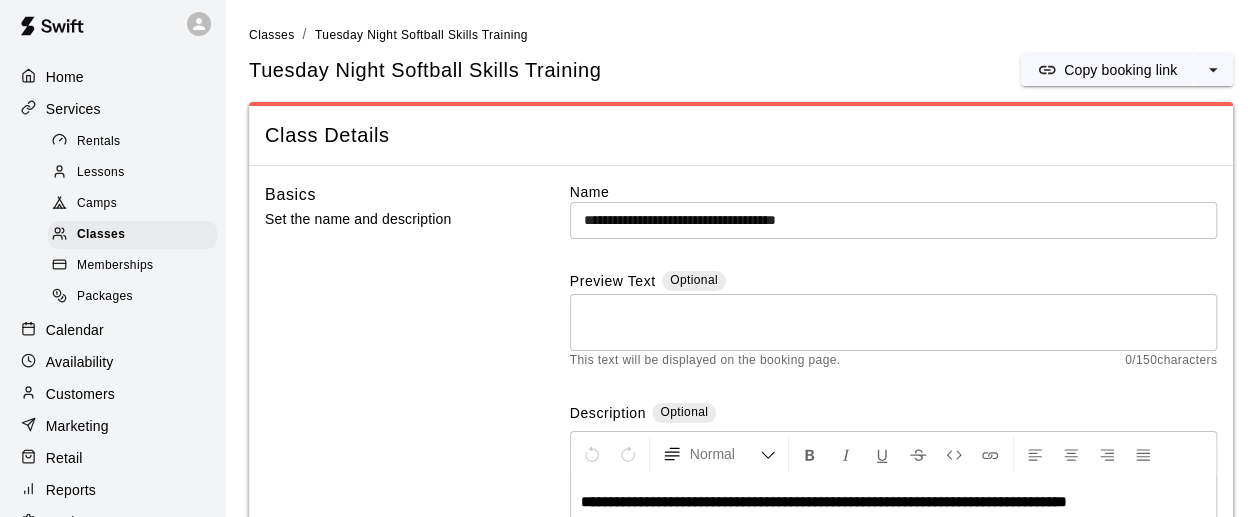scroll, scrollTop: 362, scrollLeft: 0, axis: vertical 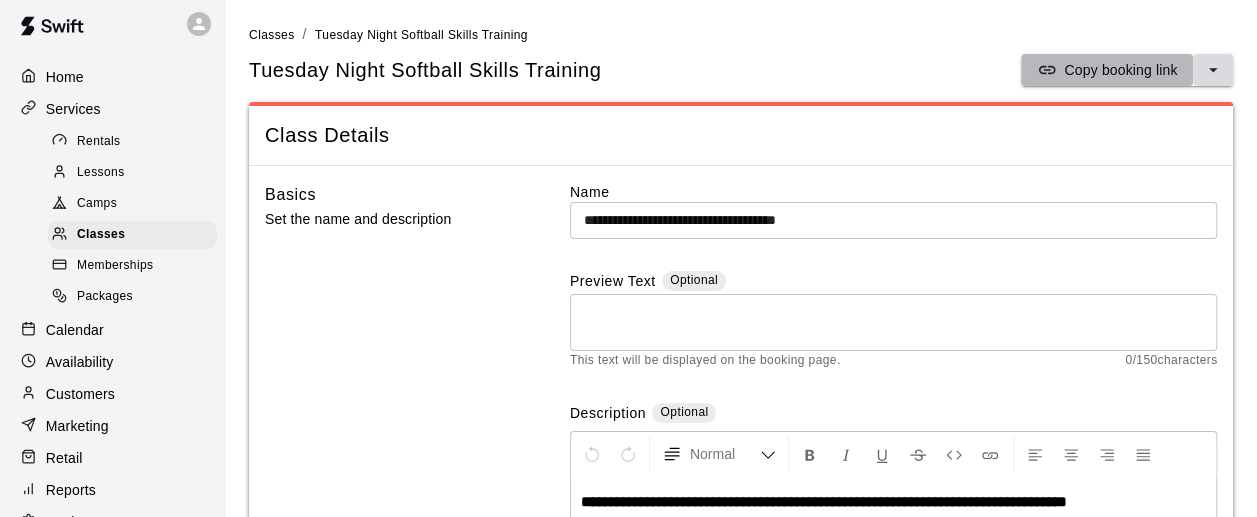 click on "Copy booking link" at bounding box center (1107, 70) 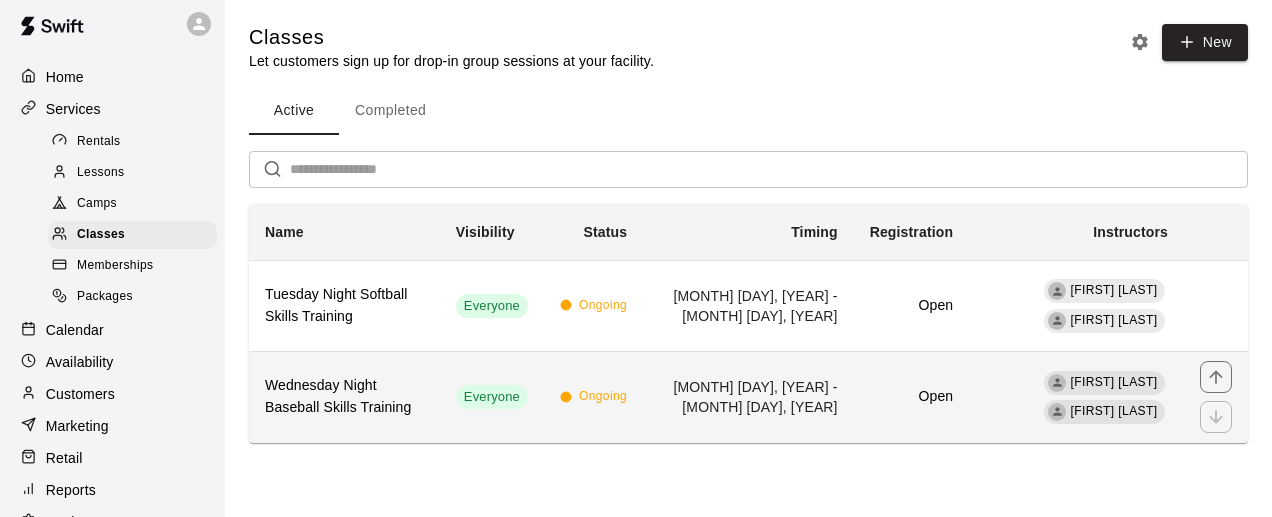 click on "Wednesday Night Baseball Skills Training" at bounding box center (344, 397) 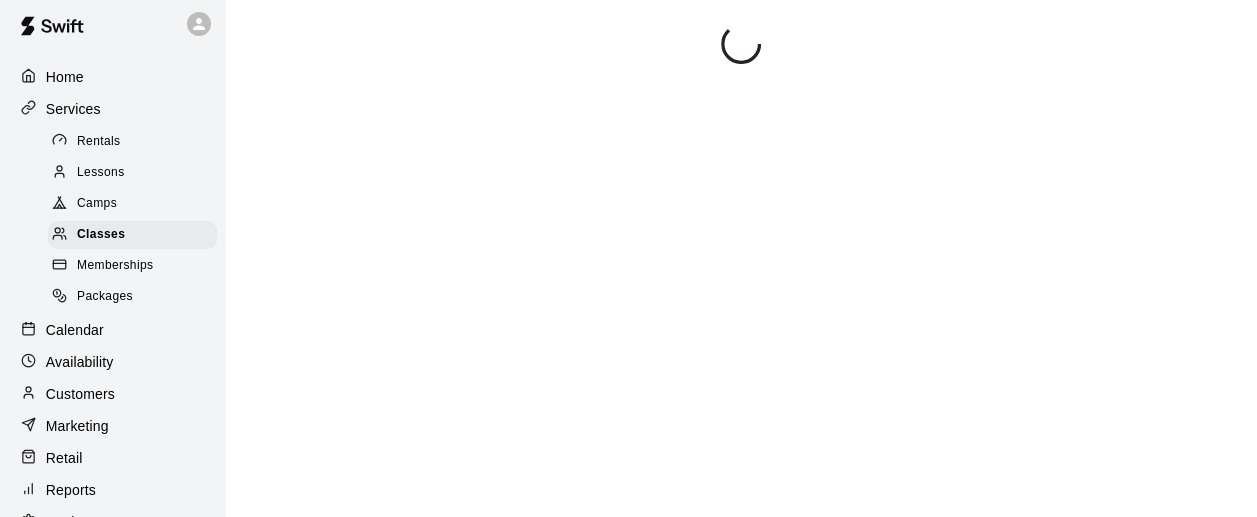 scroll, scrollTop: 334, scrollLeft: 0, axis: vertical 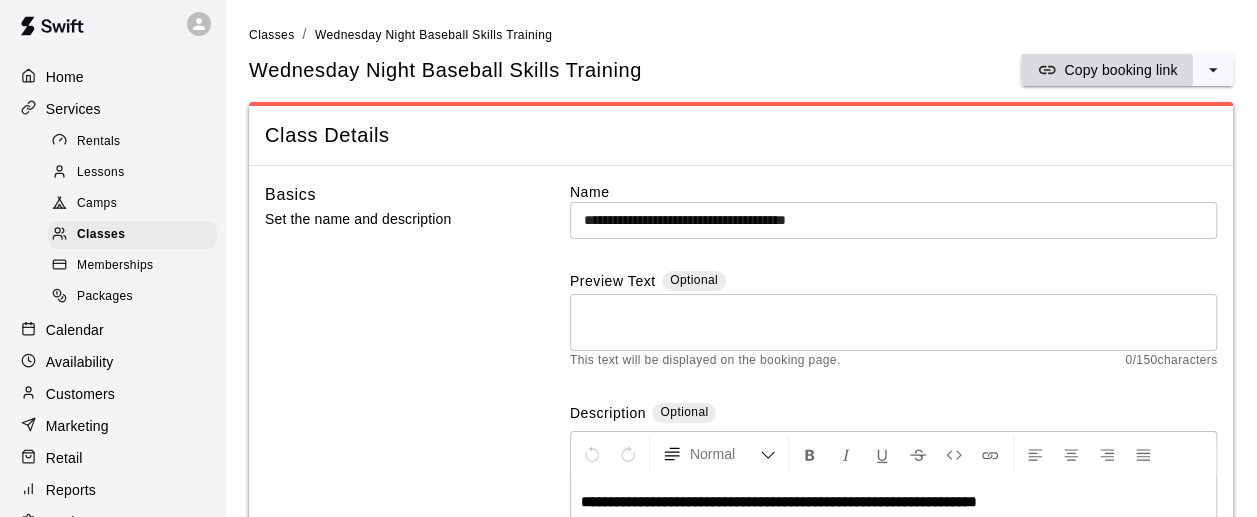 click on "Copy booking link" at bounding box center (1120, 70) 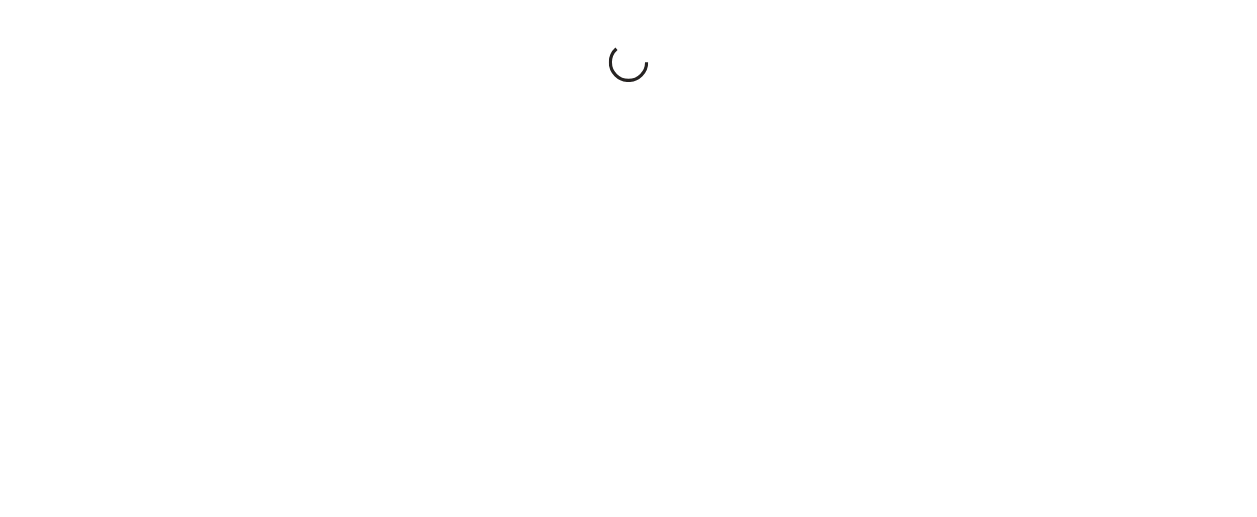 scroll, scrollTop: 0, scrollLeft: 0, axis: both 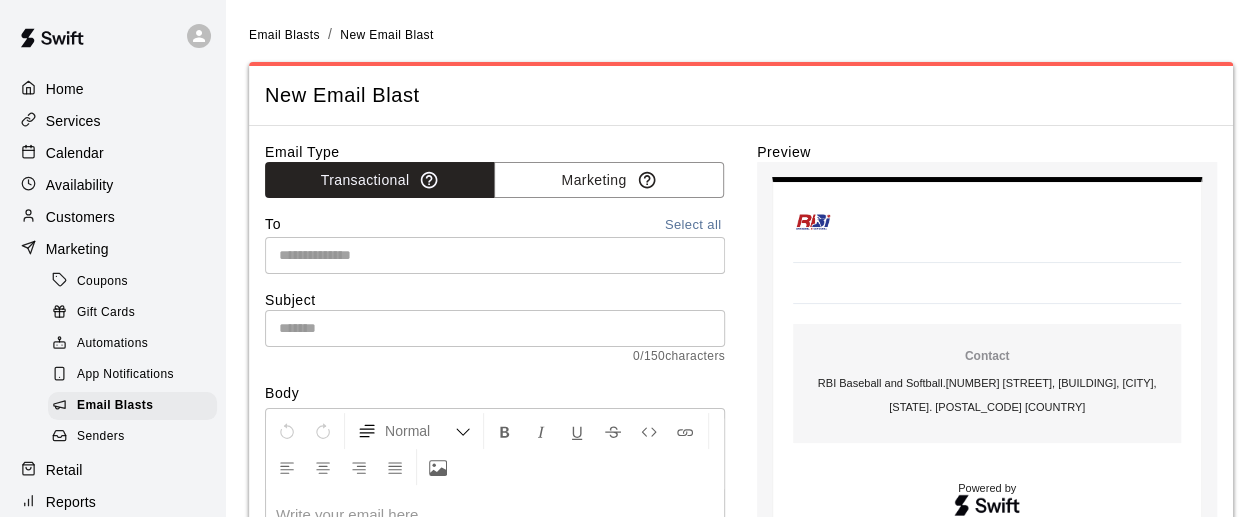click at bounding box center (493, 255) 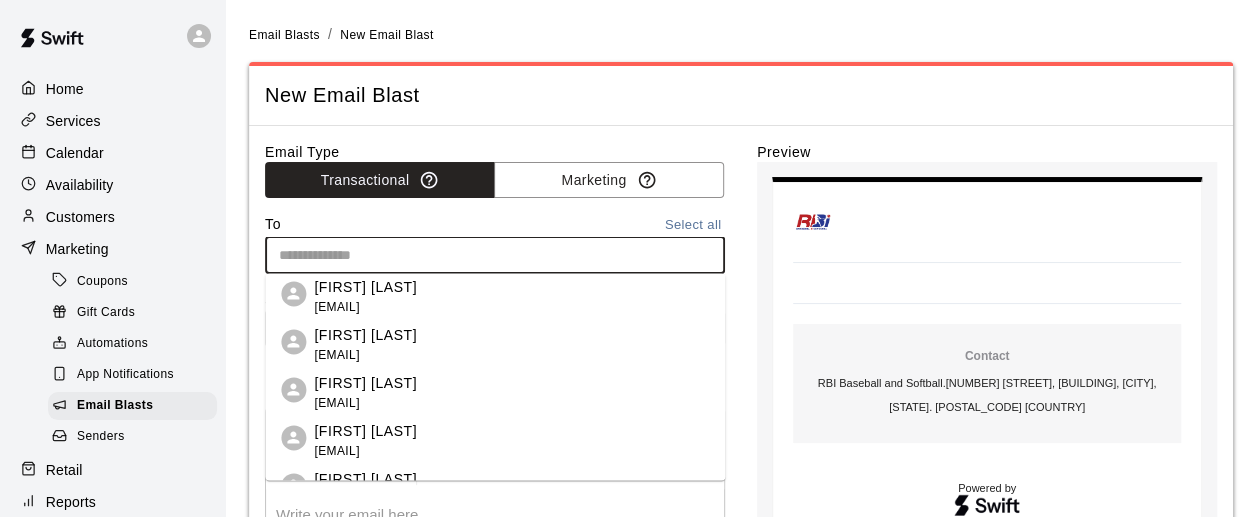 click on "Select all" at bounding box center (693, 225) 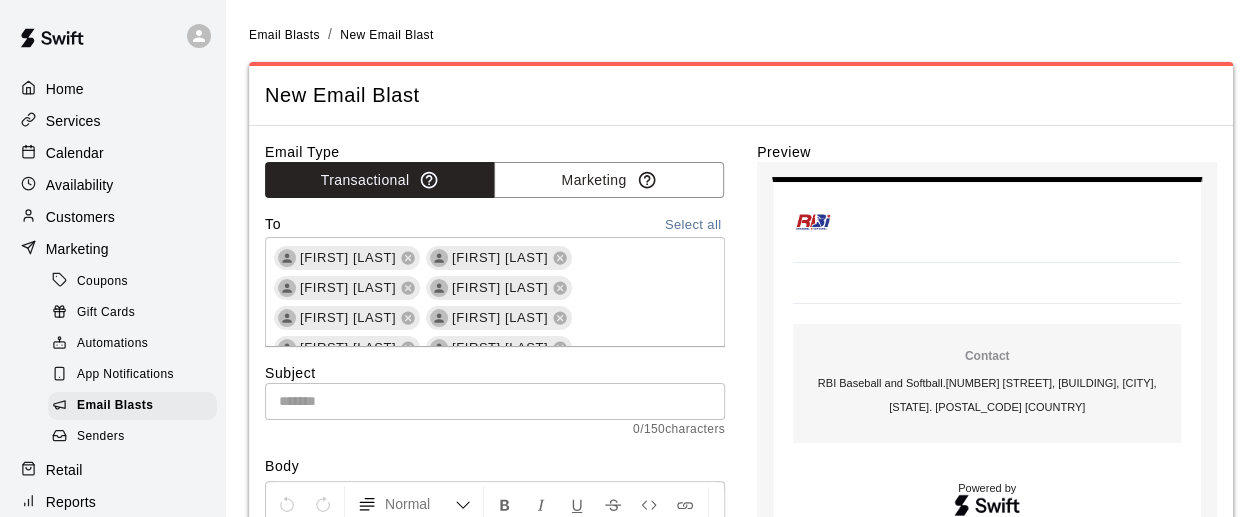 click at bounding box center [495, 401] 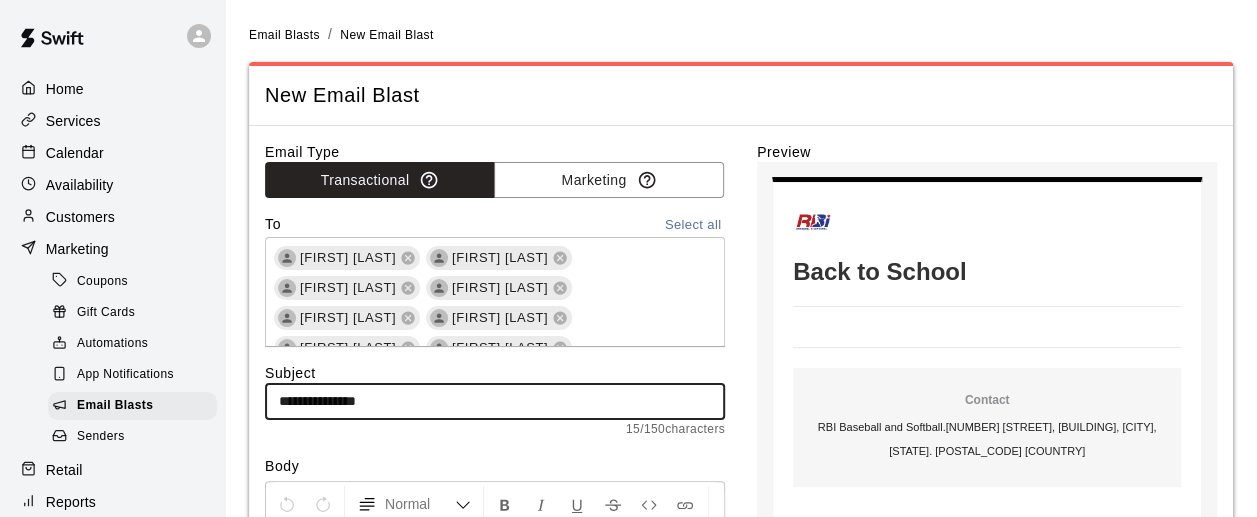 type on "**********" 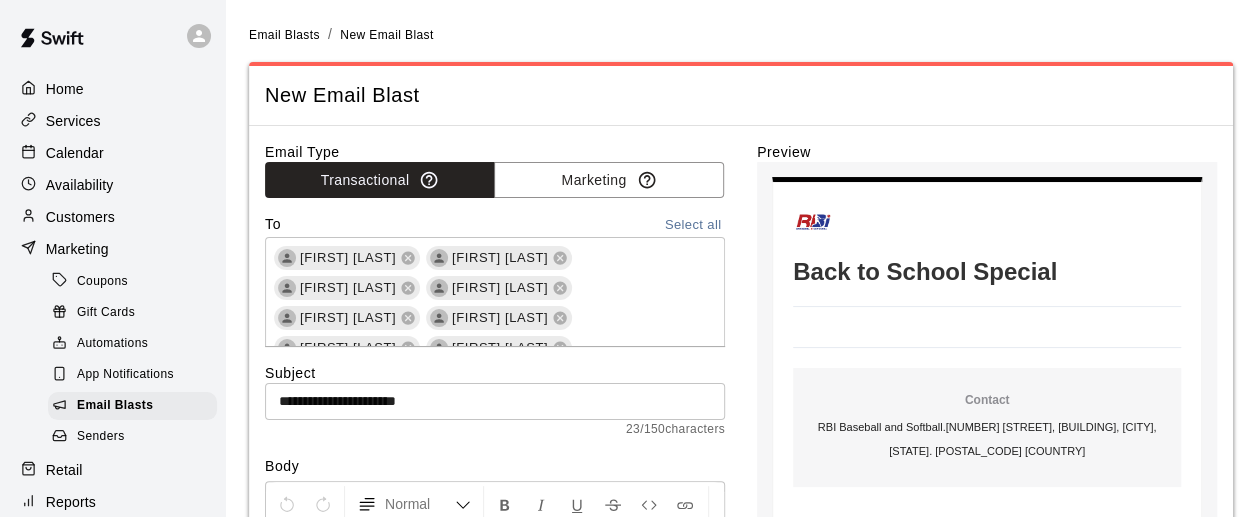 scroll, scrollTop: 3, scrollLeft: 0, axis: vertical 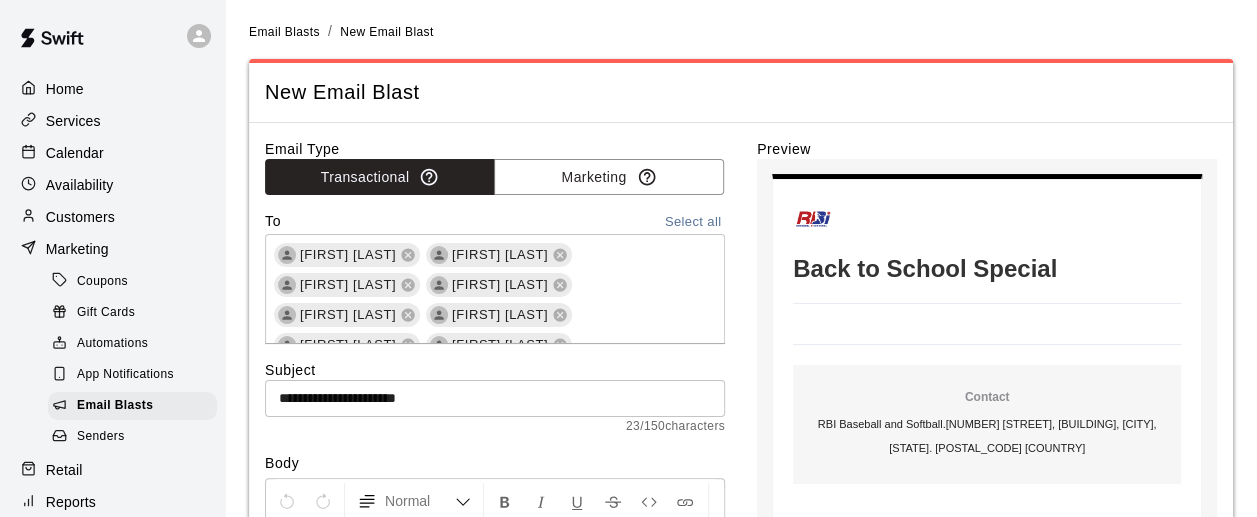 type 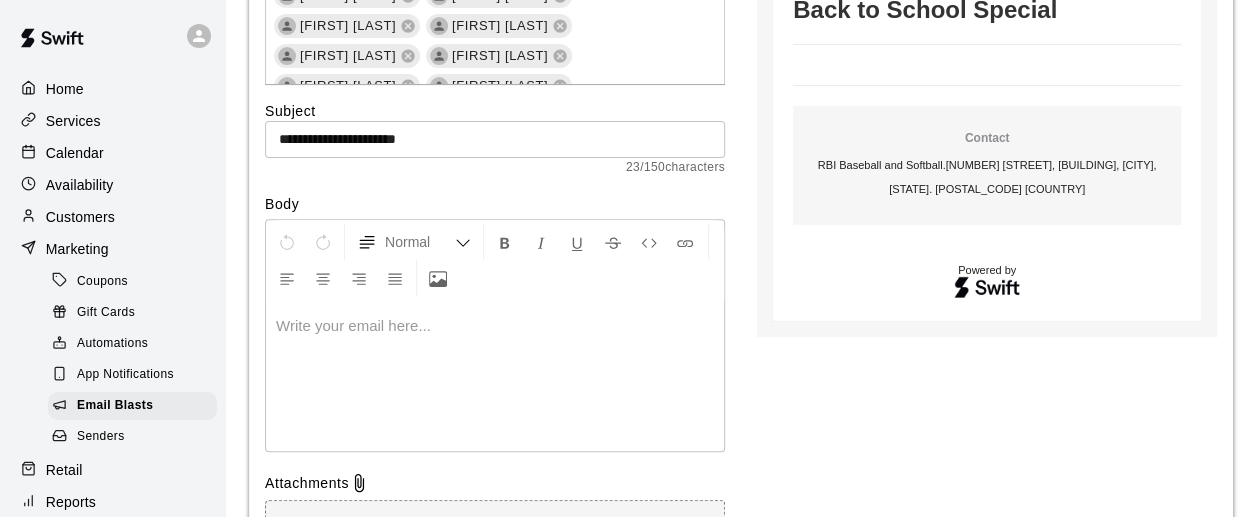 scroll, scrollTop: 262, scrollLeft: 0, axis: vertical 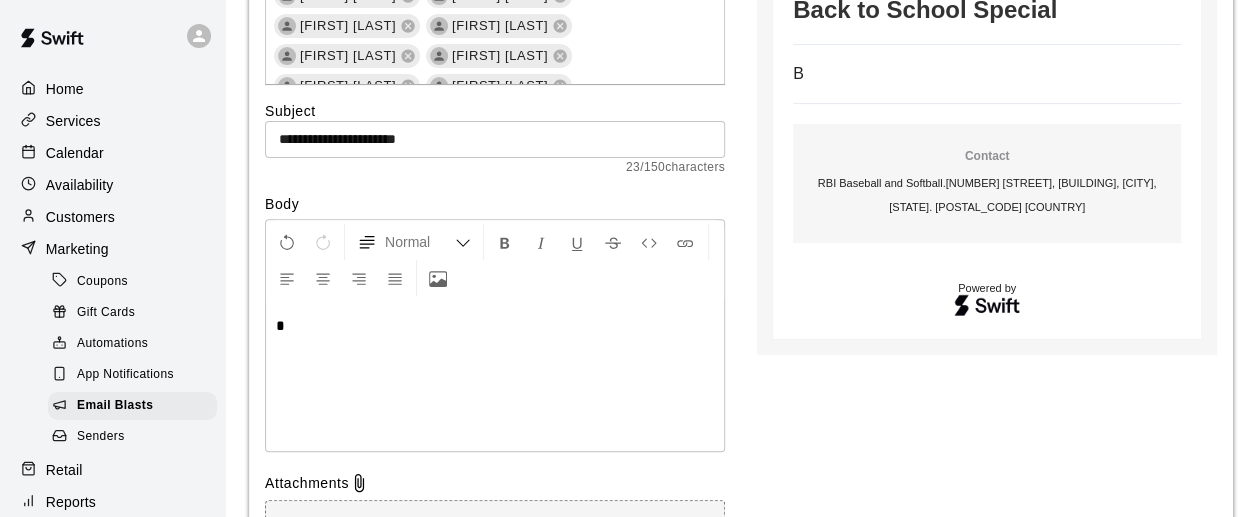 type 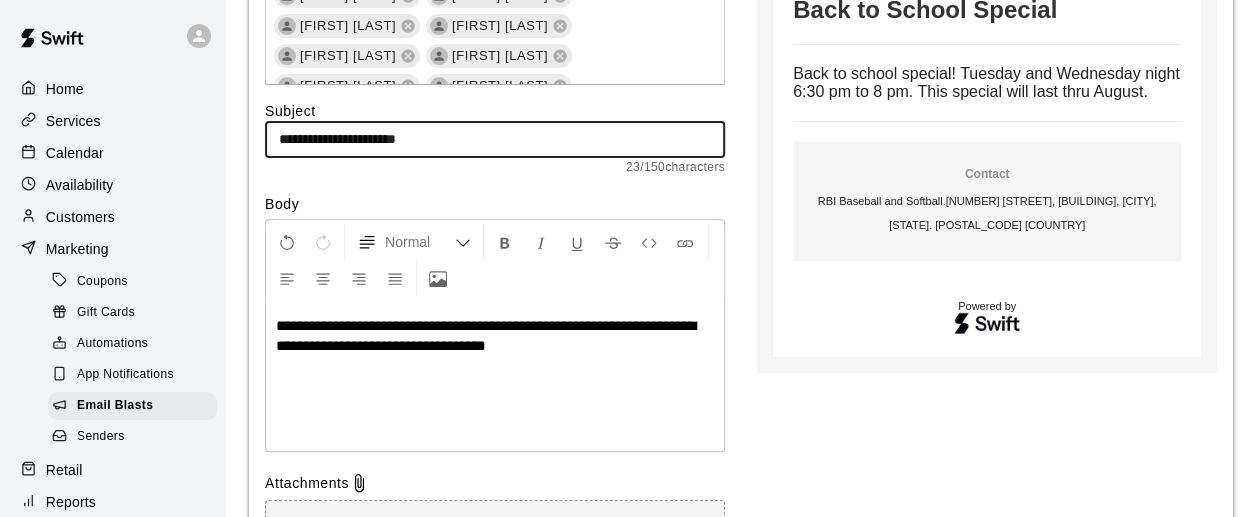 click on "**********" at bounding box center (495, 139) 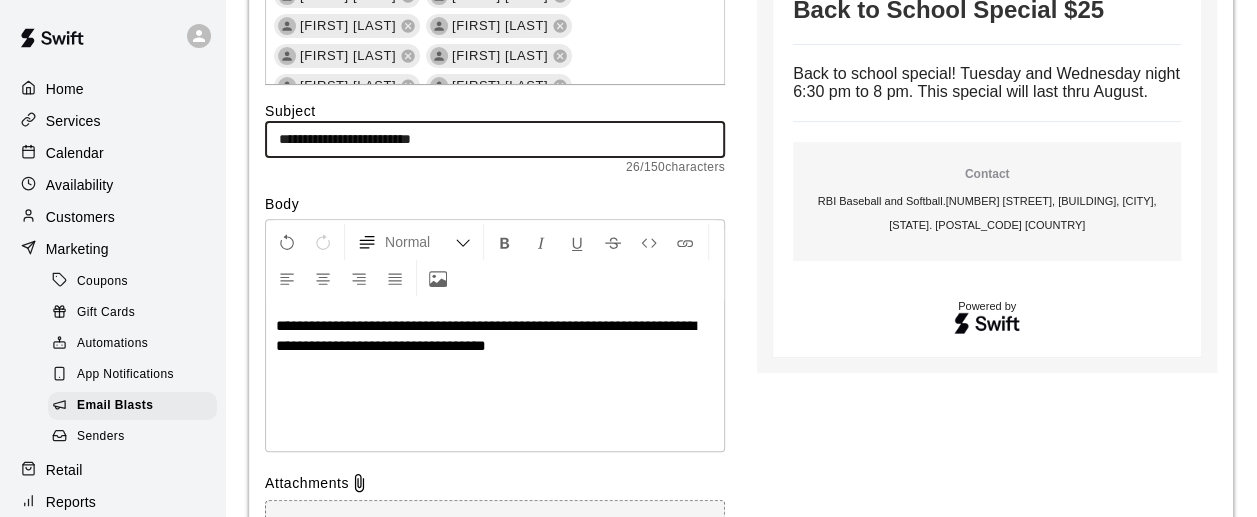 type on "**********" 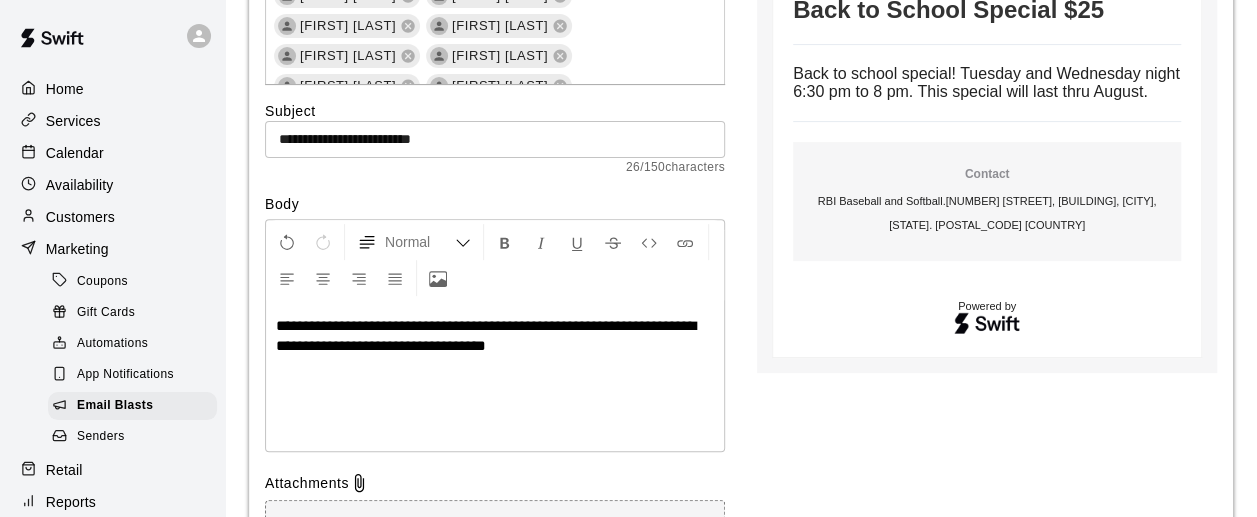 click on "**********" at bounding box center [486, 335] 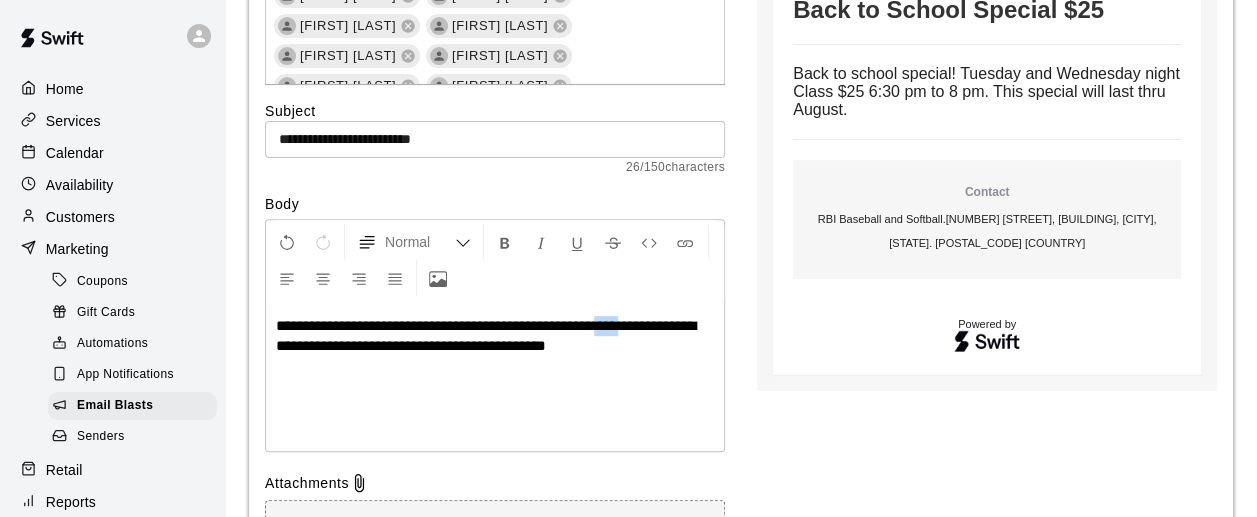 drag, startPoint x: 641, startPoint y: 328, endPoint x: 667, endPoint y: 332, distance: 26.305893 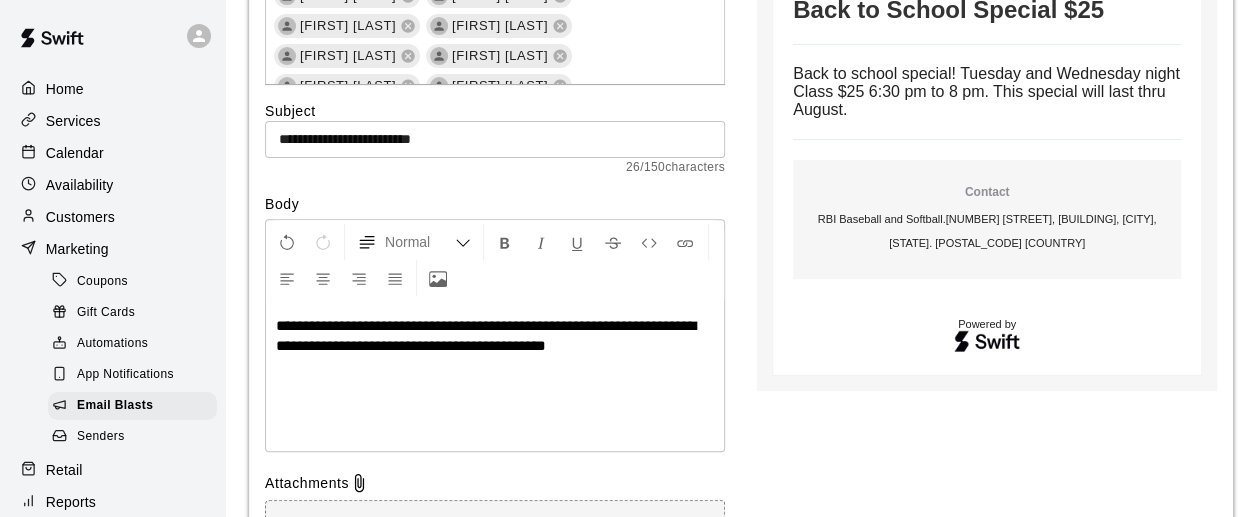 click on "Normal" at bounding box center (495, 260) 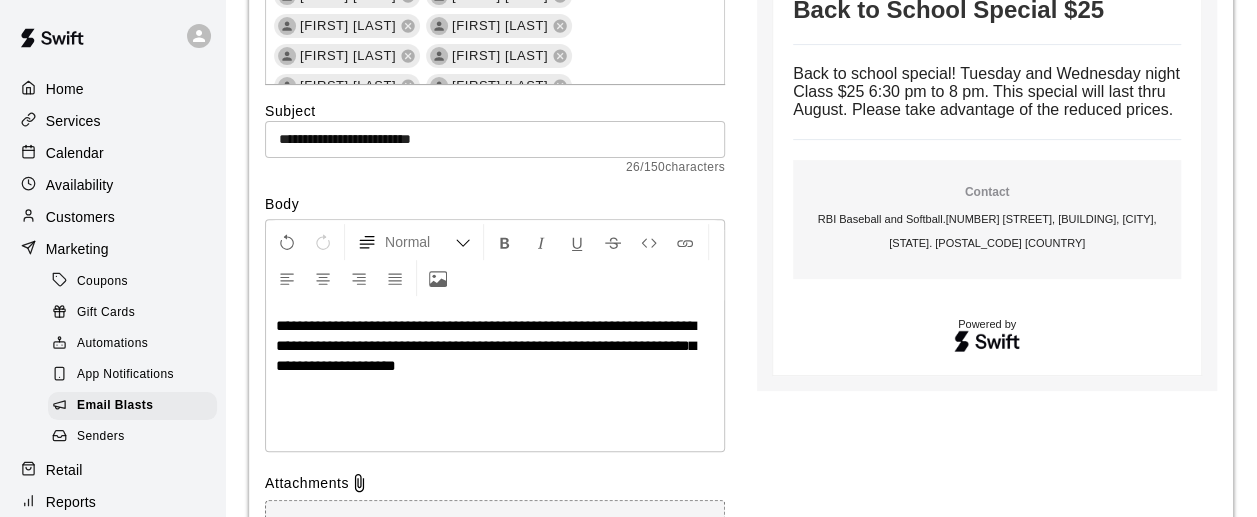 click on "**********" at bounding box center [486, 345] 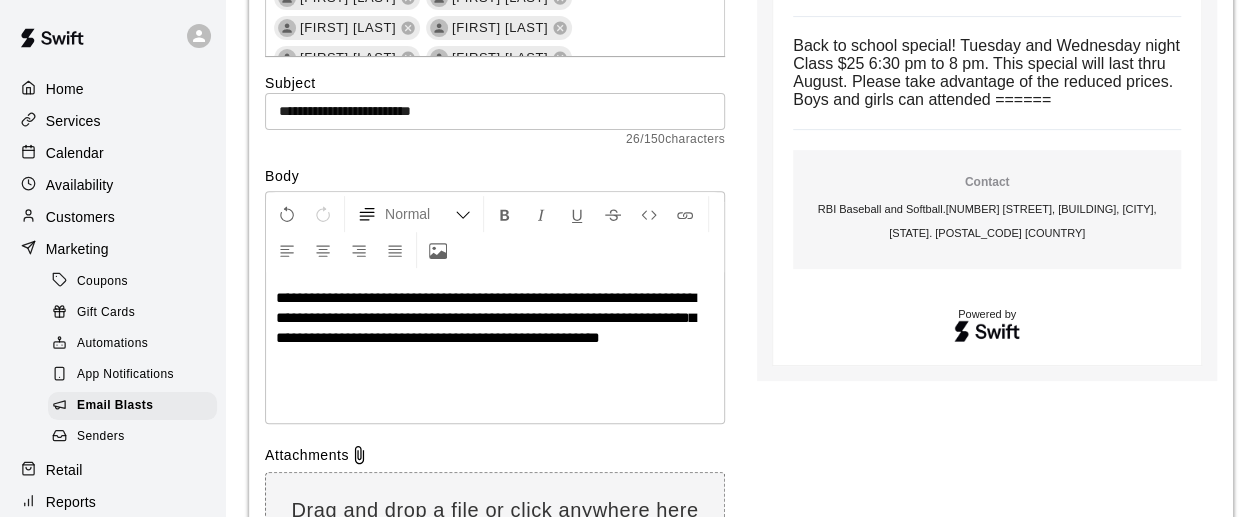 scroll, scrollTop: 302, scrollLeft: 0, axis: vertical 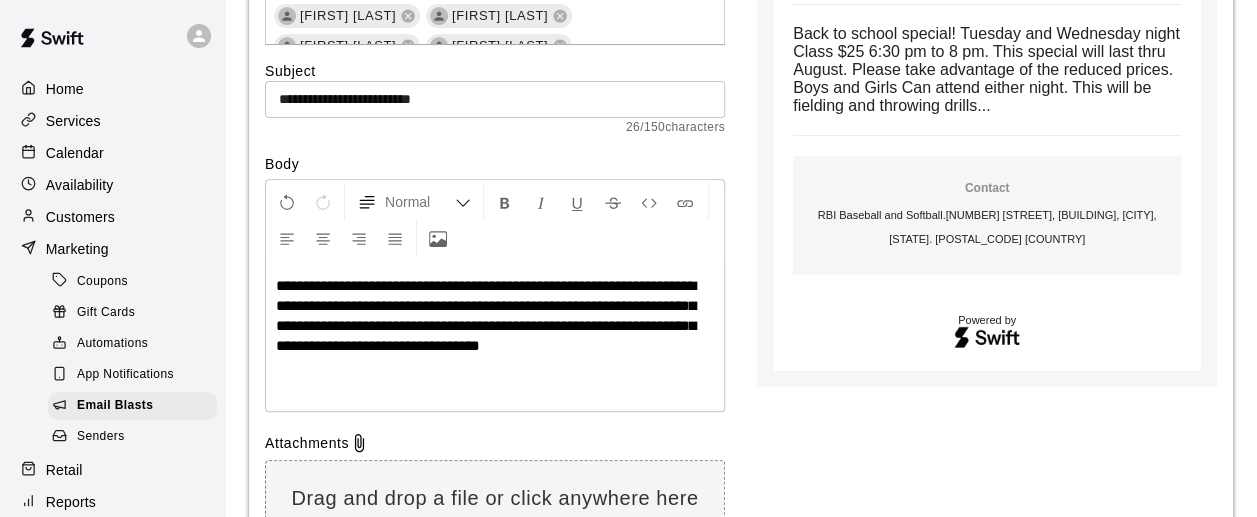 click on "**********" at bounding box center (495, 316) 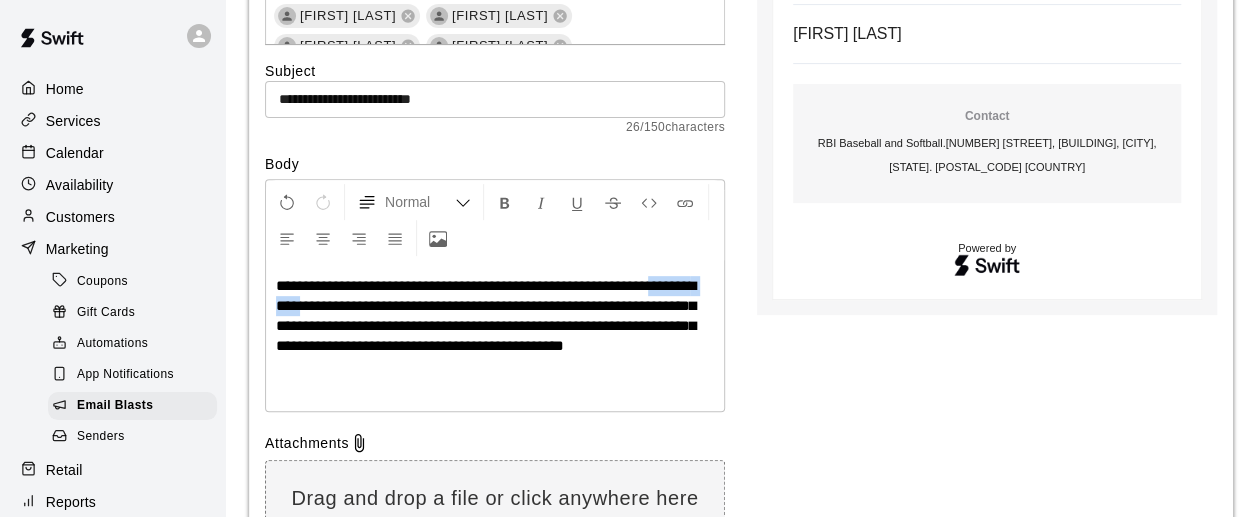 drag, startPoint x: 706, startPoint y: 283, endPoint x: 359, endPoint y: 296, distance: 347.24344 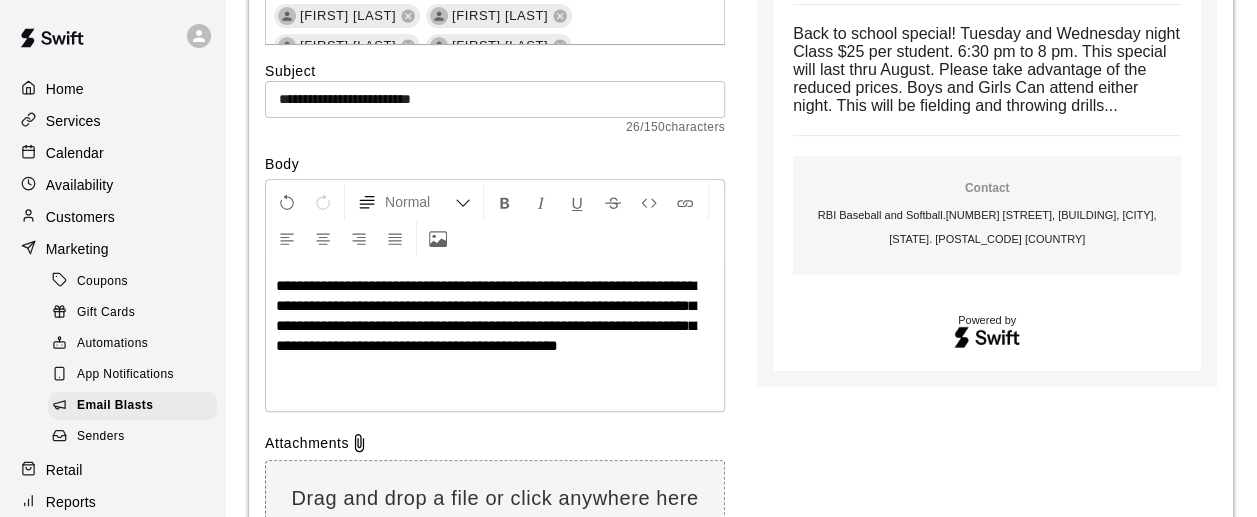 click on "**********" at bounding box center [495, 336] 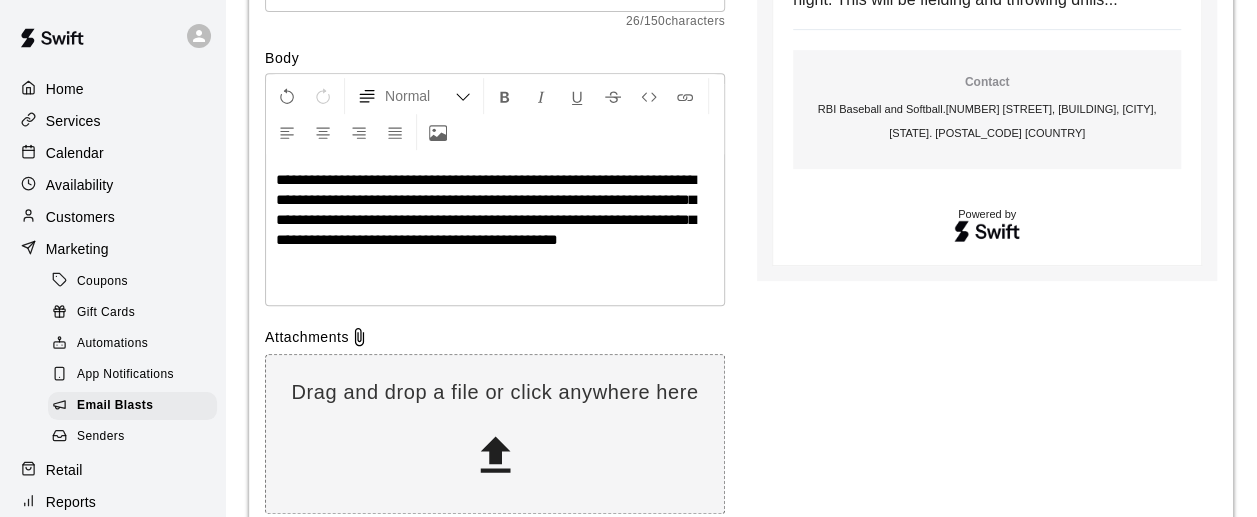 scroll, scrollTop: 401, scrollLeft: 0, axis: vertical 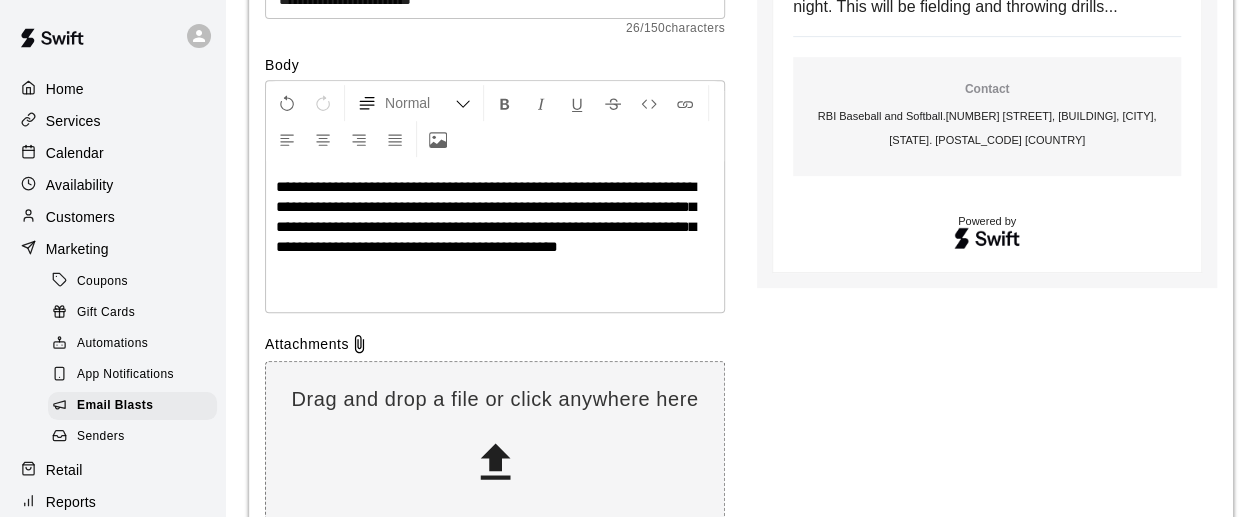 click on "**********" at bounding box center (495, 217) 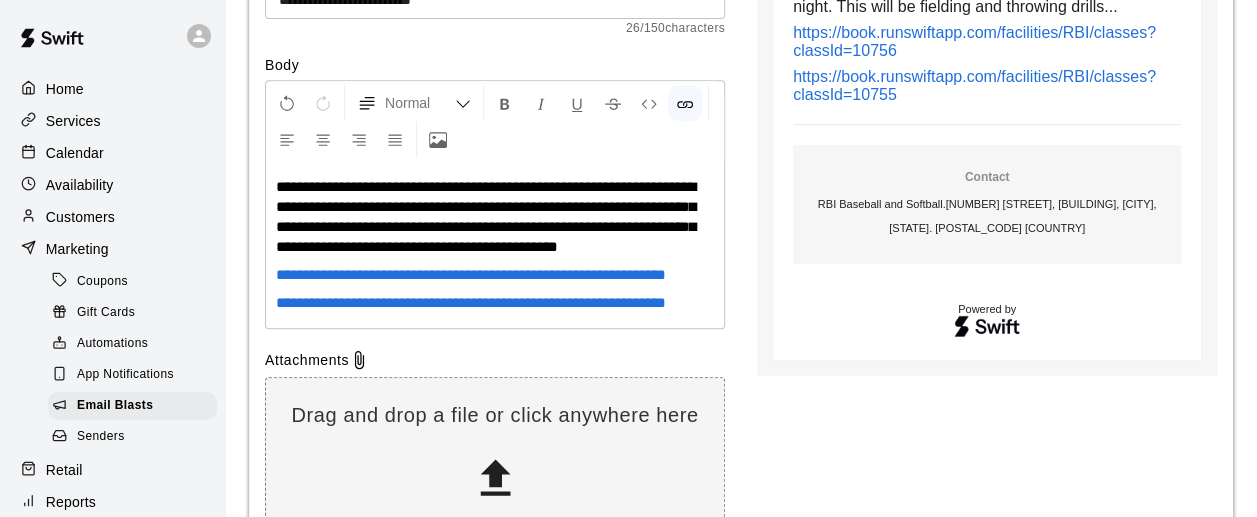 click on "**********" at bounding box center (495, 245) 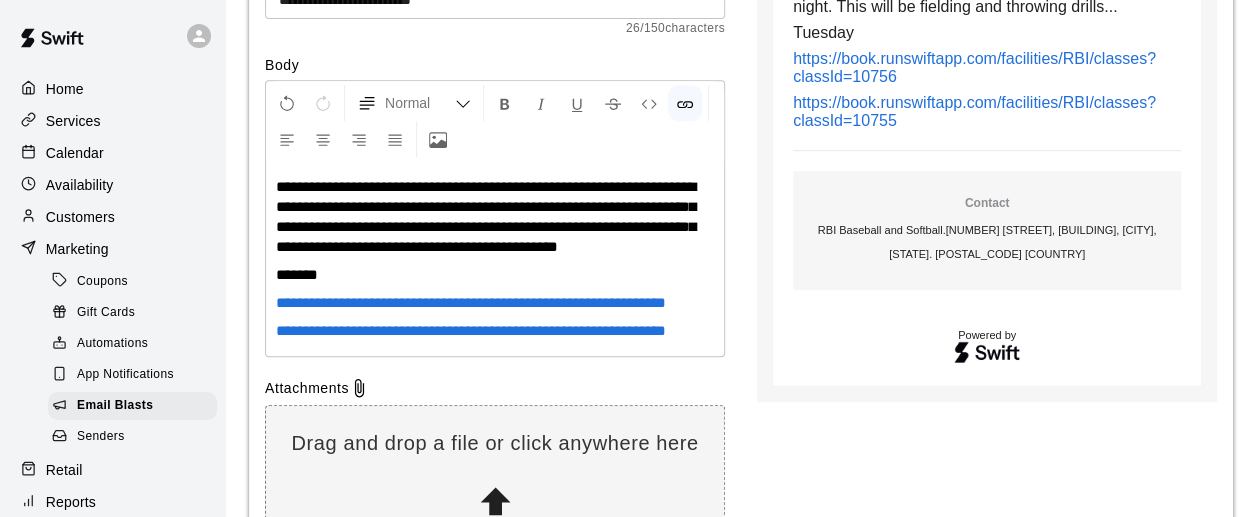 click on "**********" at bounding box center [495, 259] 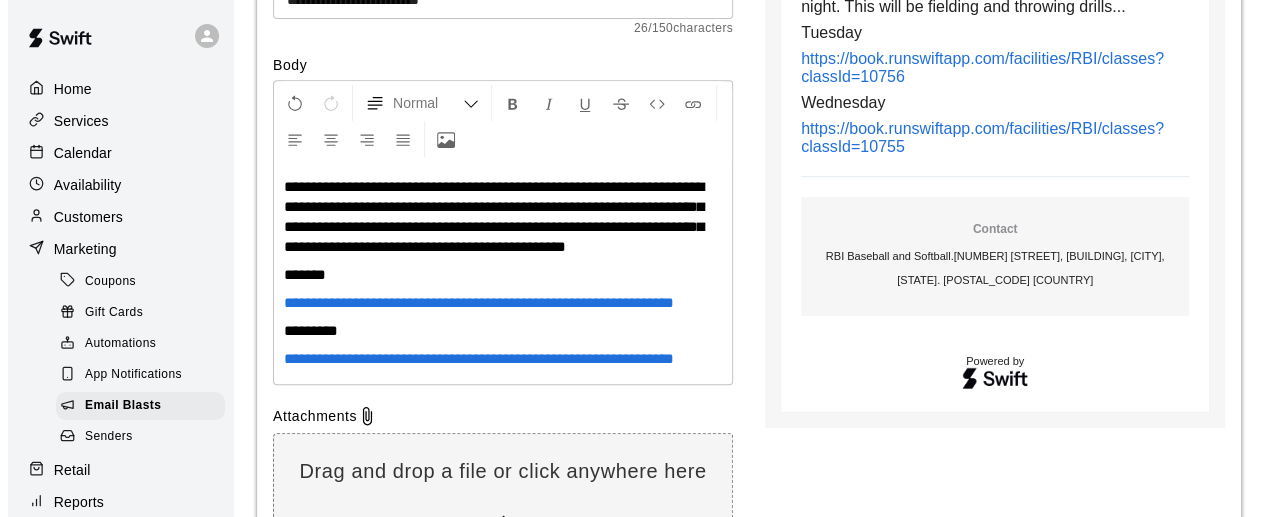 scroll, scrollTop: 594, scrollLeft: 0, axis: vertical 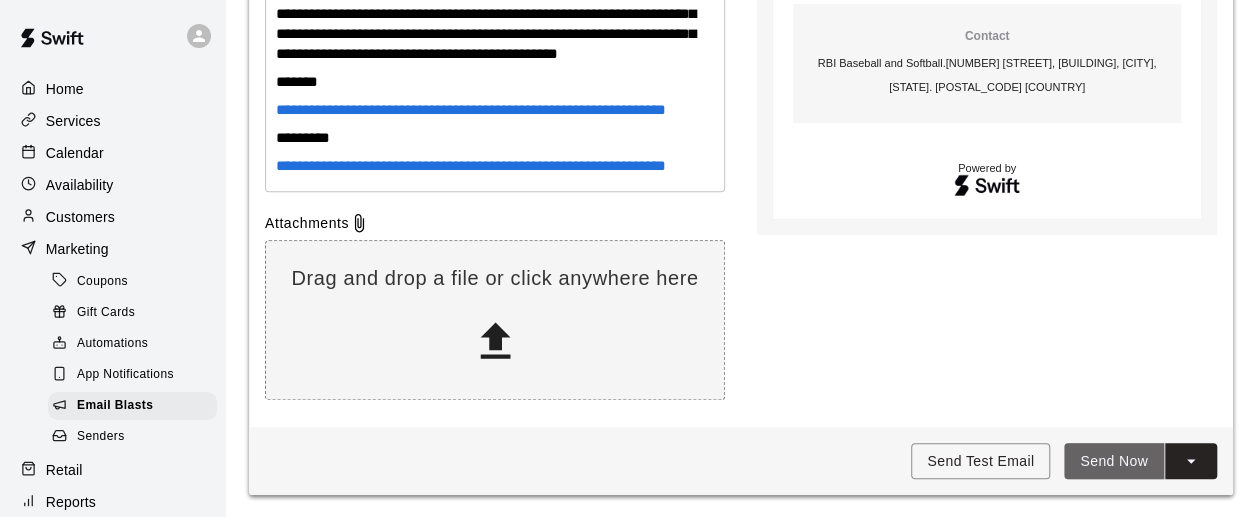 click on "Send Now" at bounding box center (1114, 461) 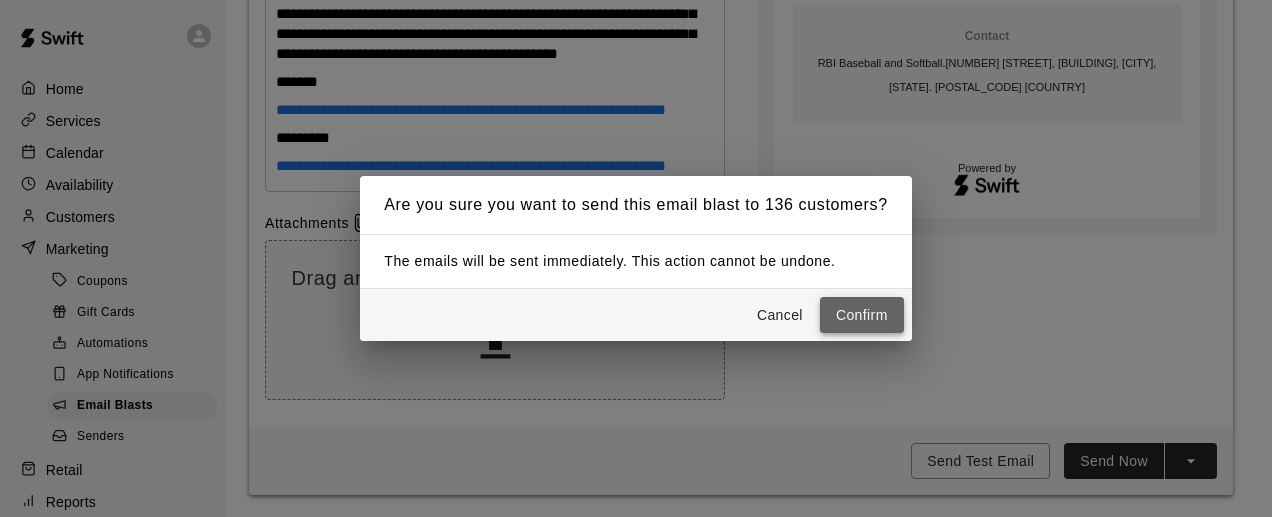 click on "Confirm" at bounding box center [862, 315] 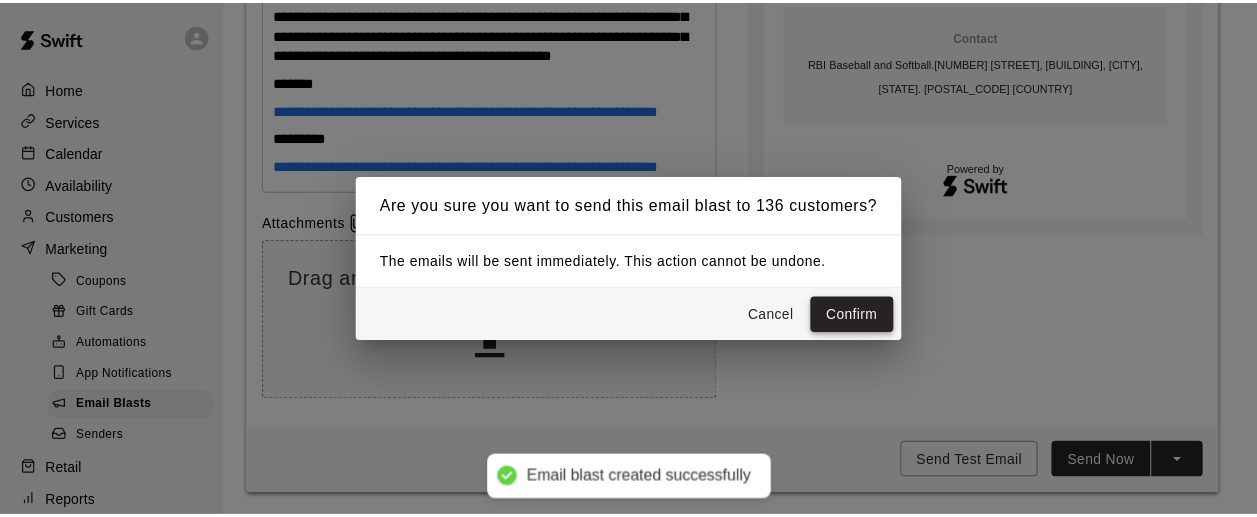 scroll, scrollTop: 0, scrollLeft: 0, axis: both 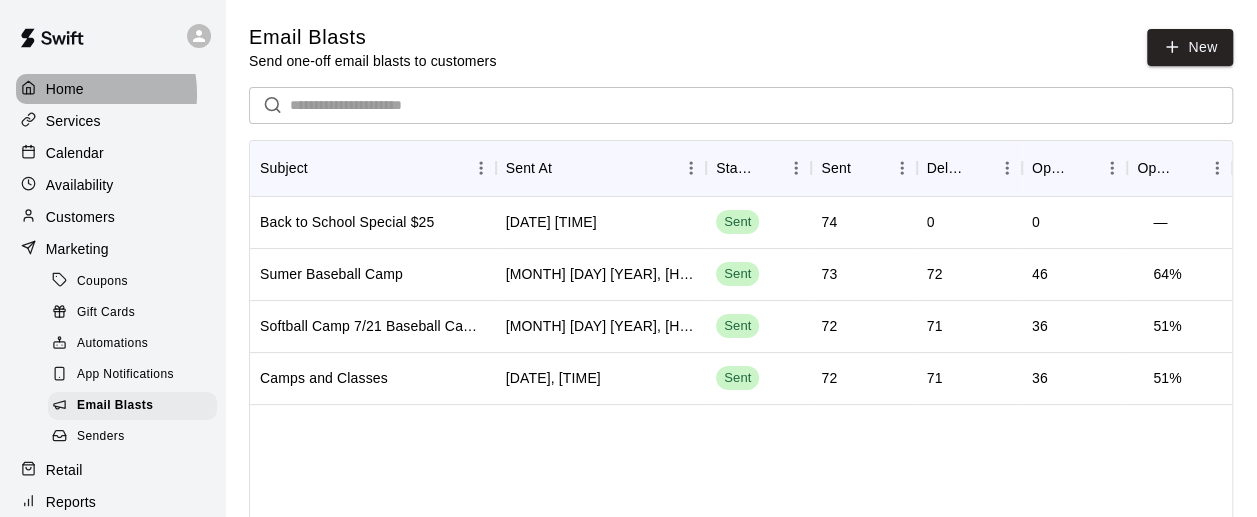 click on "Home" at bounding box center [65, 89] 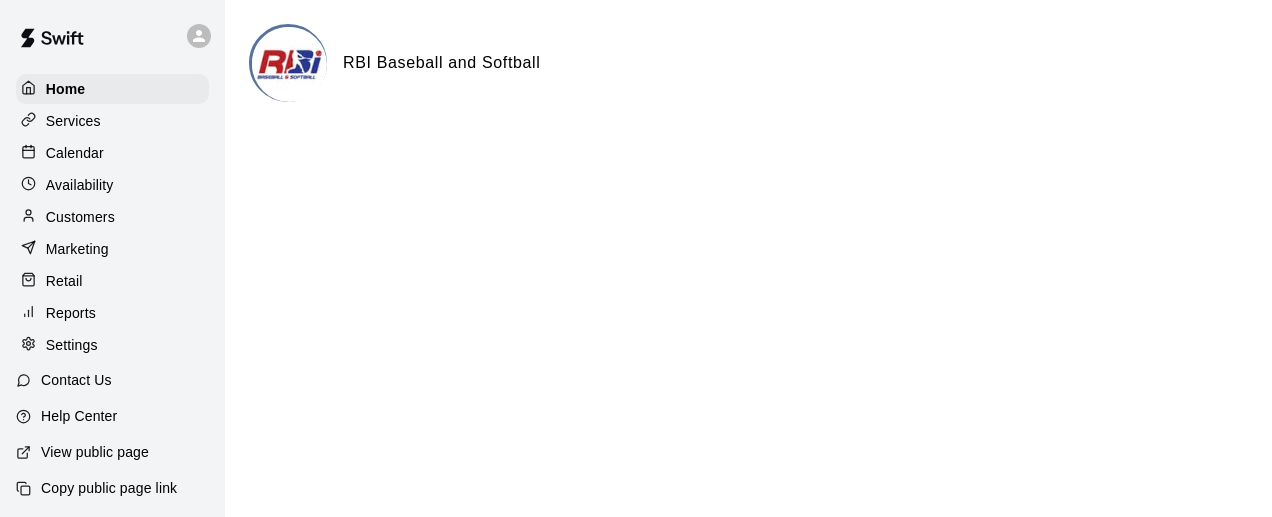 click on "Calendar" at bounding box center [75, 153] 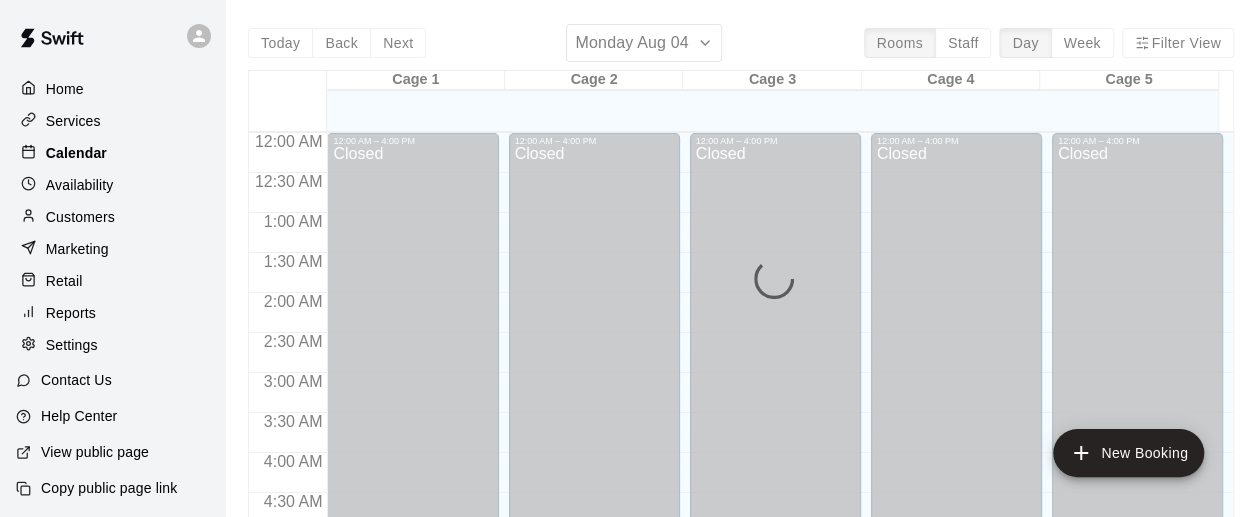 scroll, scrollTop: 1452, scrollLeft: 0, axis: vertical 